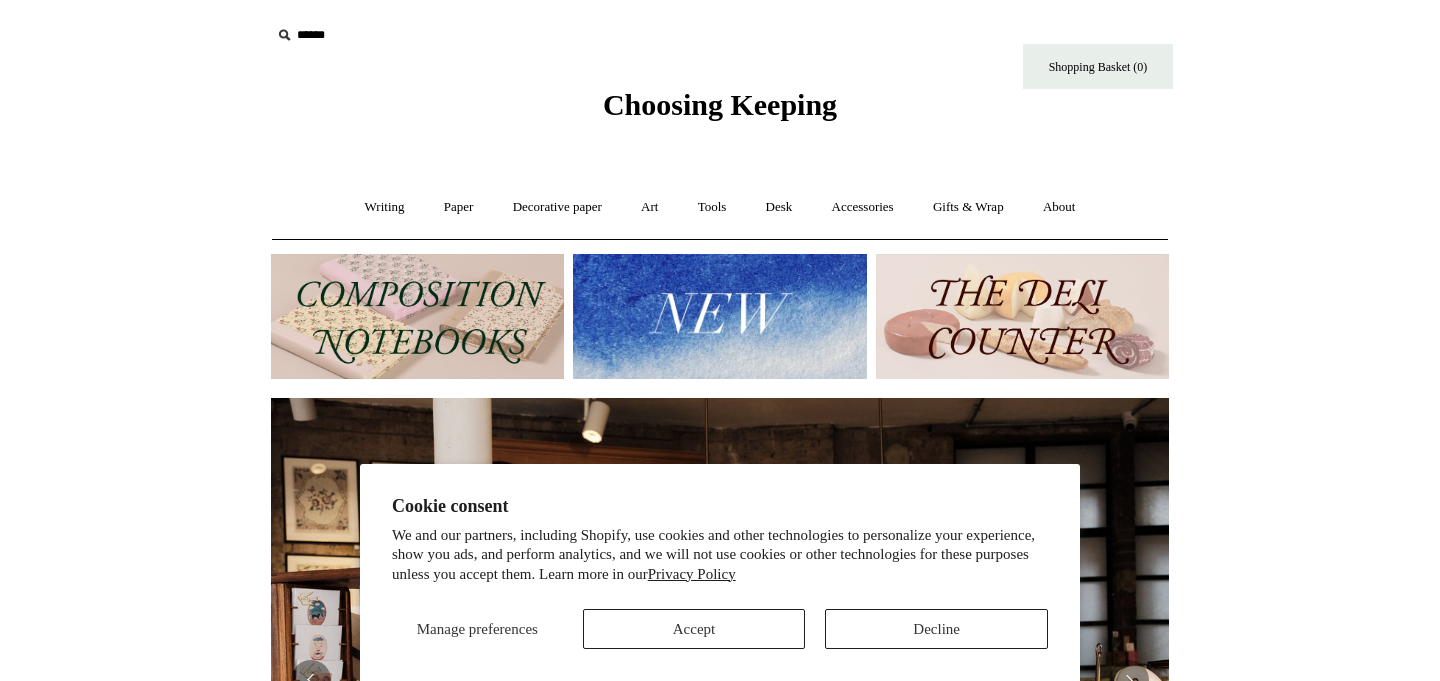 scroll, scrollTop: 0, scrollLeft: 0, axis: both 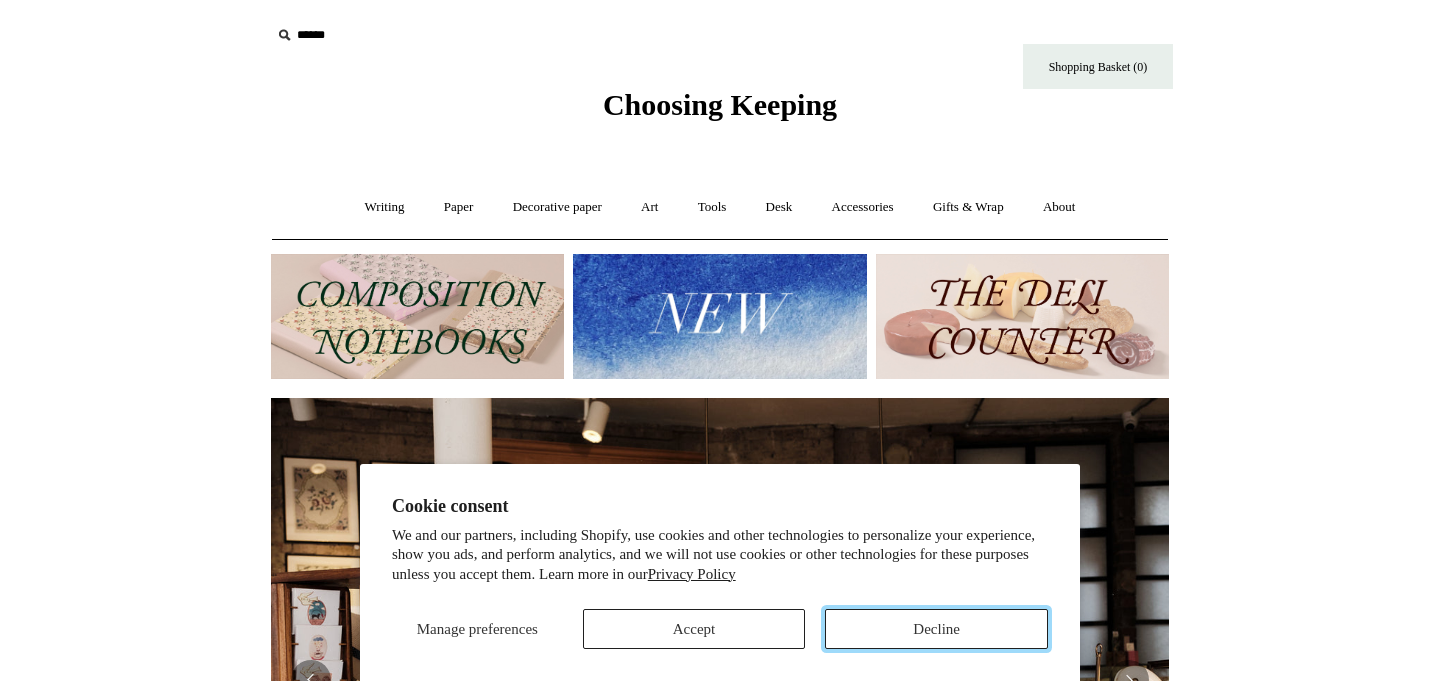 click on "Decline" at bounding box center (936, 629) 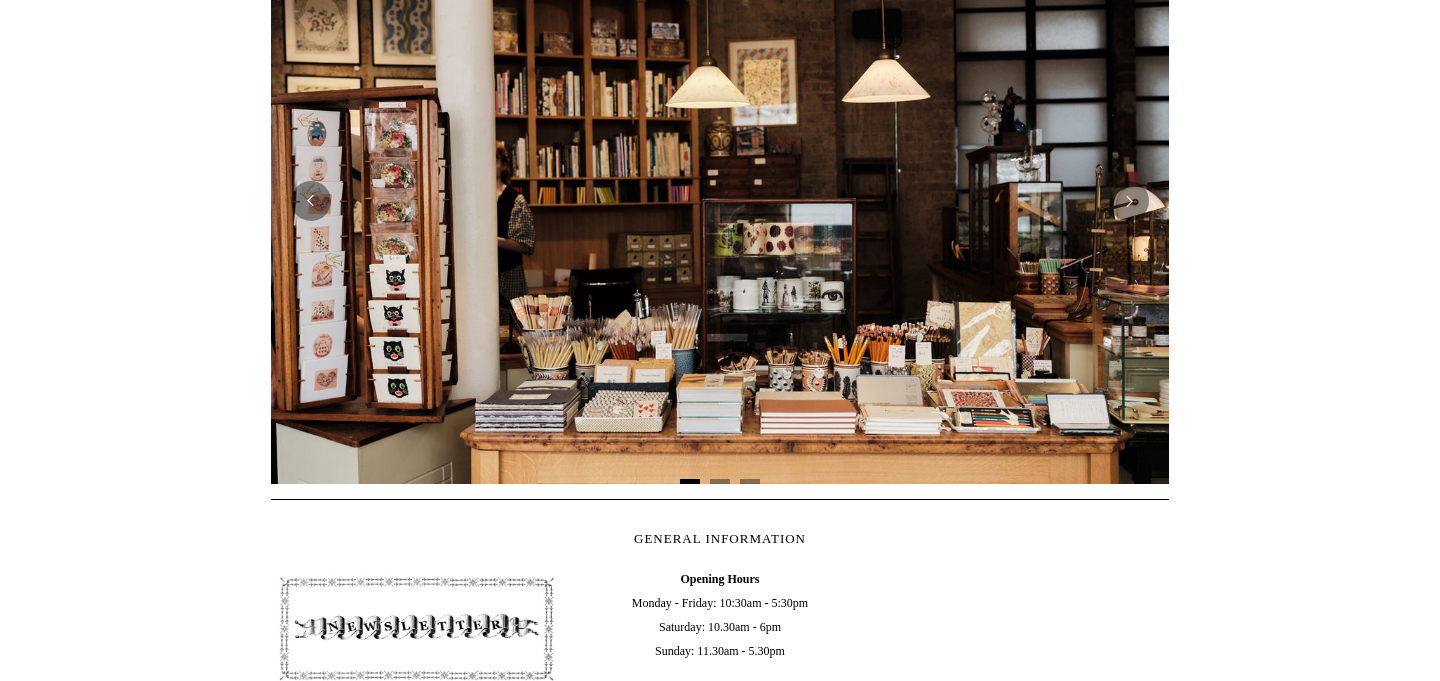 scroll, scrollTop: 487, scrollLeft: 0, axis: vertical 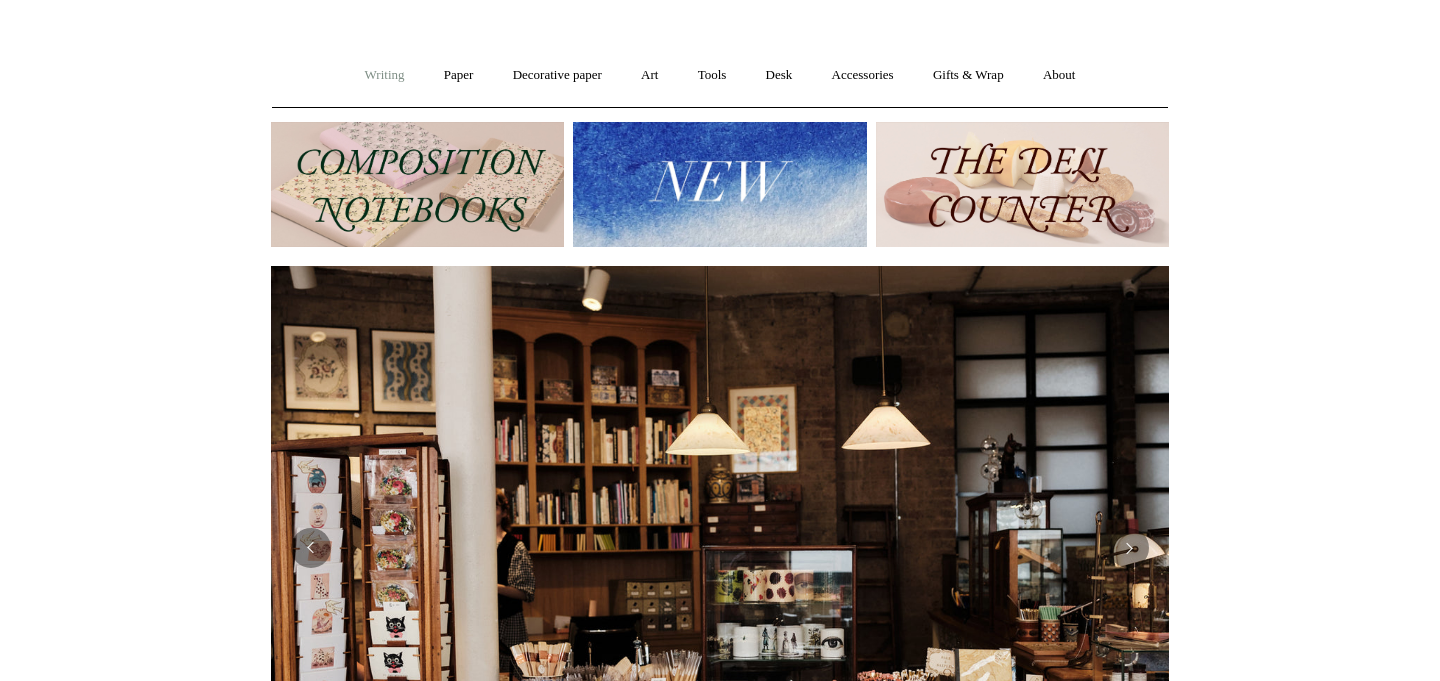 click on "Writing +" at bounding box center (385, 75) 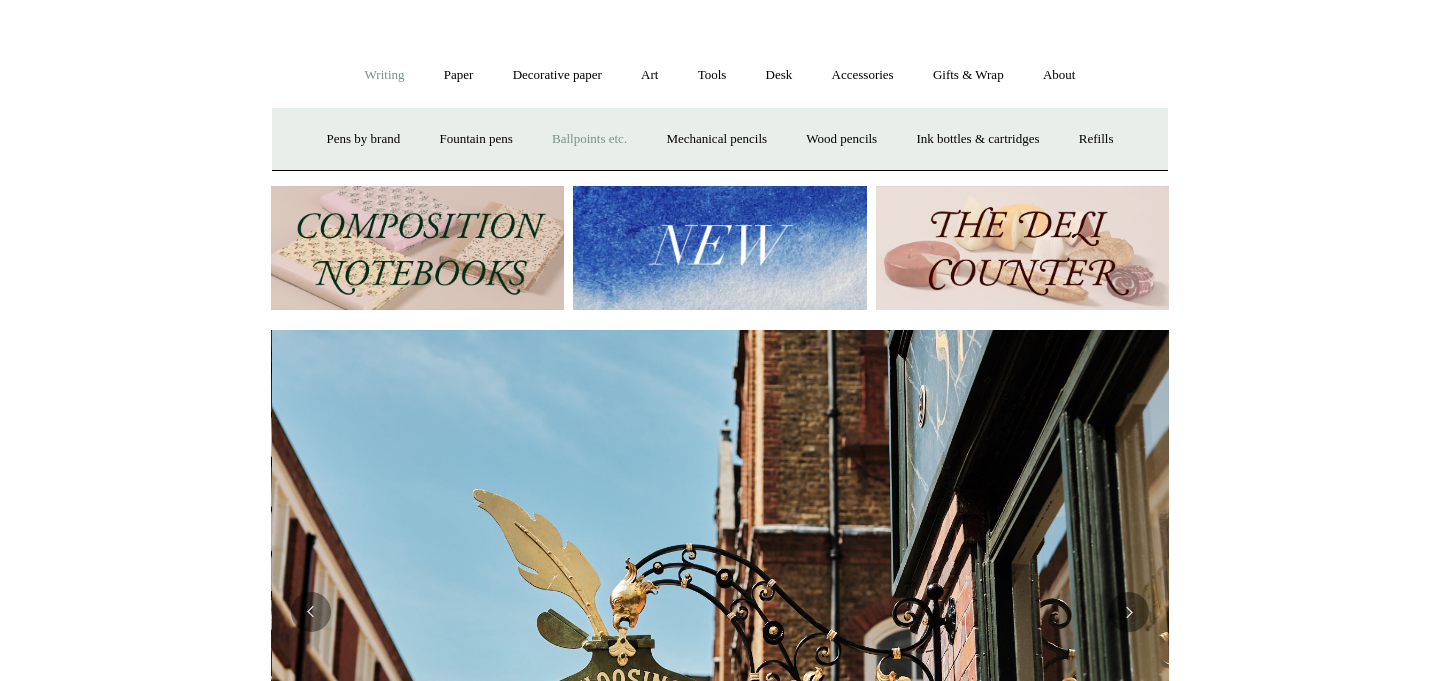 scroll, scrollTop: 0, scrollLeft: 898, axis: horizontal 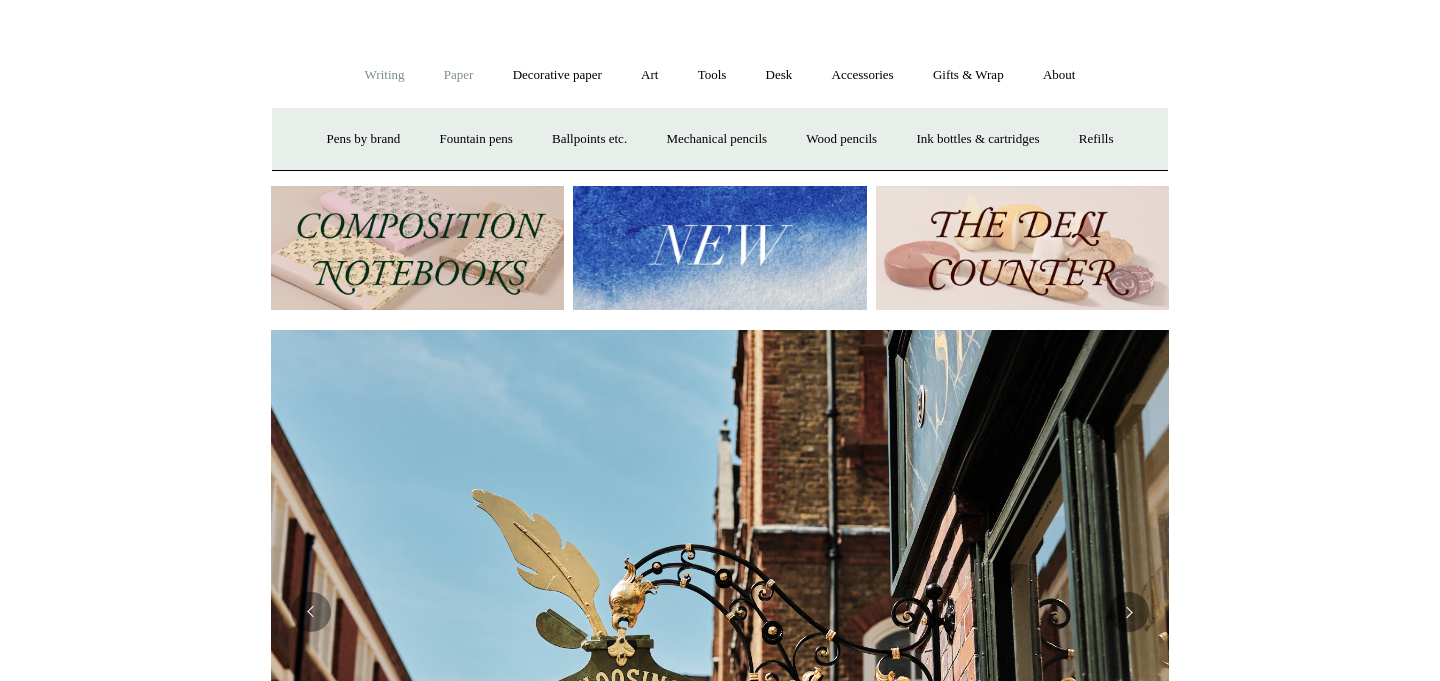 click on "Paper +" at bounding box center (459, 75) 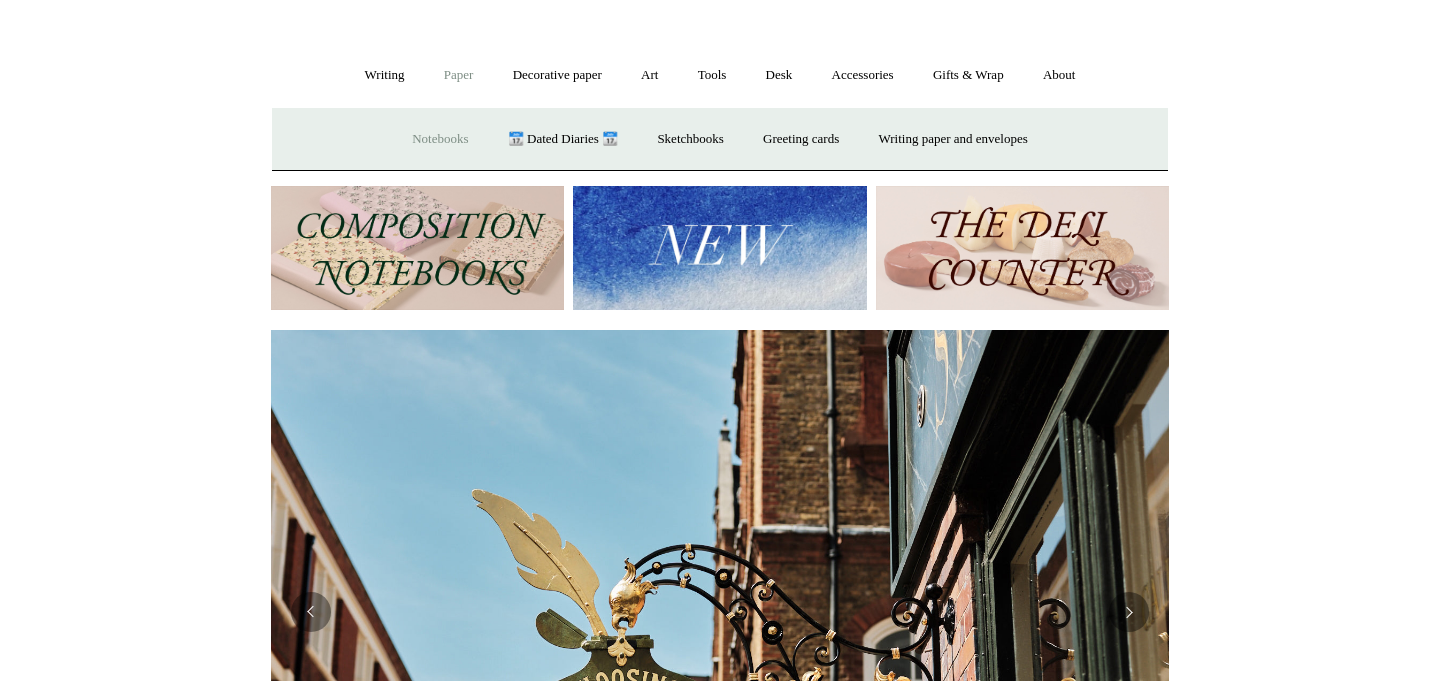 click on "Notebooks +" at bounding box center (440, 139) 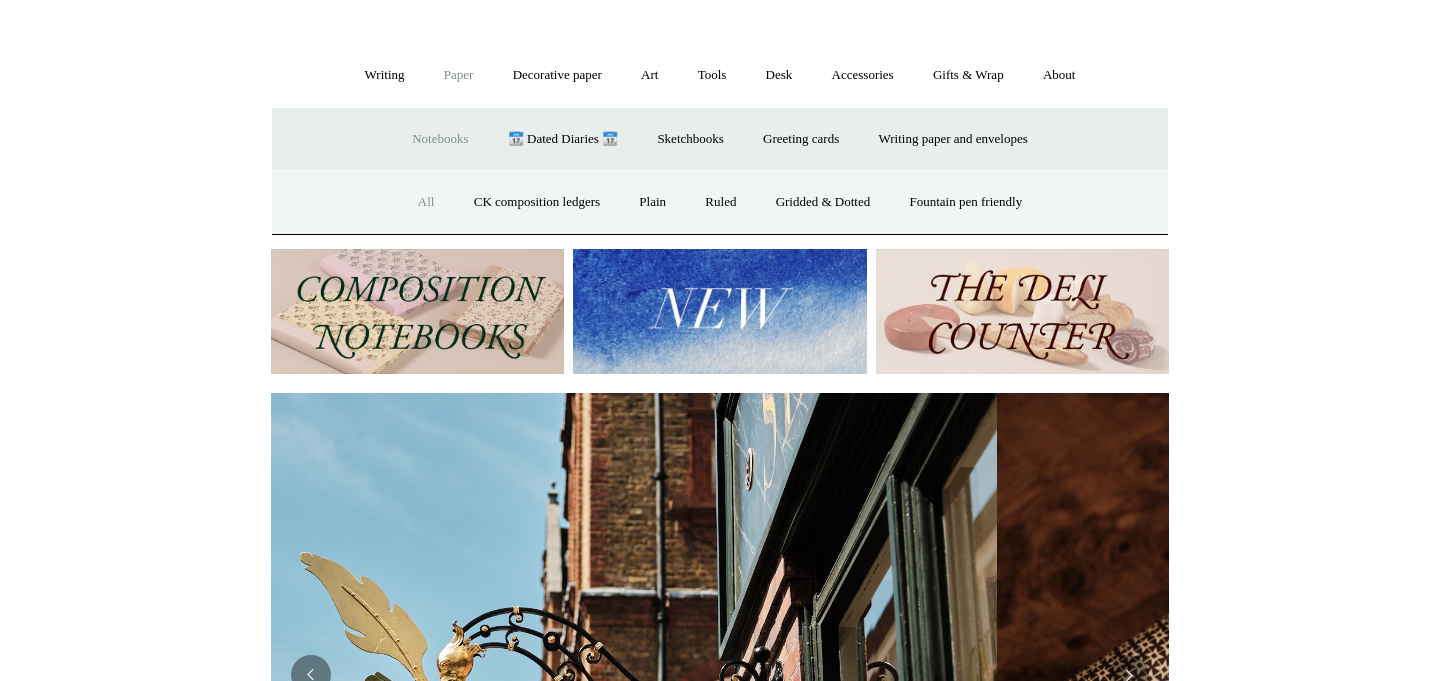 click on "All" at bounding box center (426, 202) 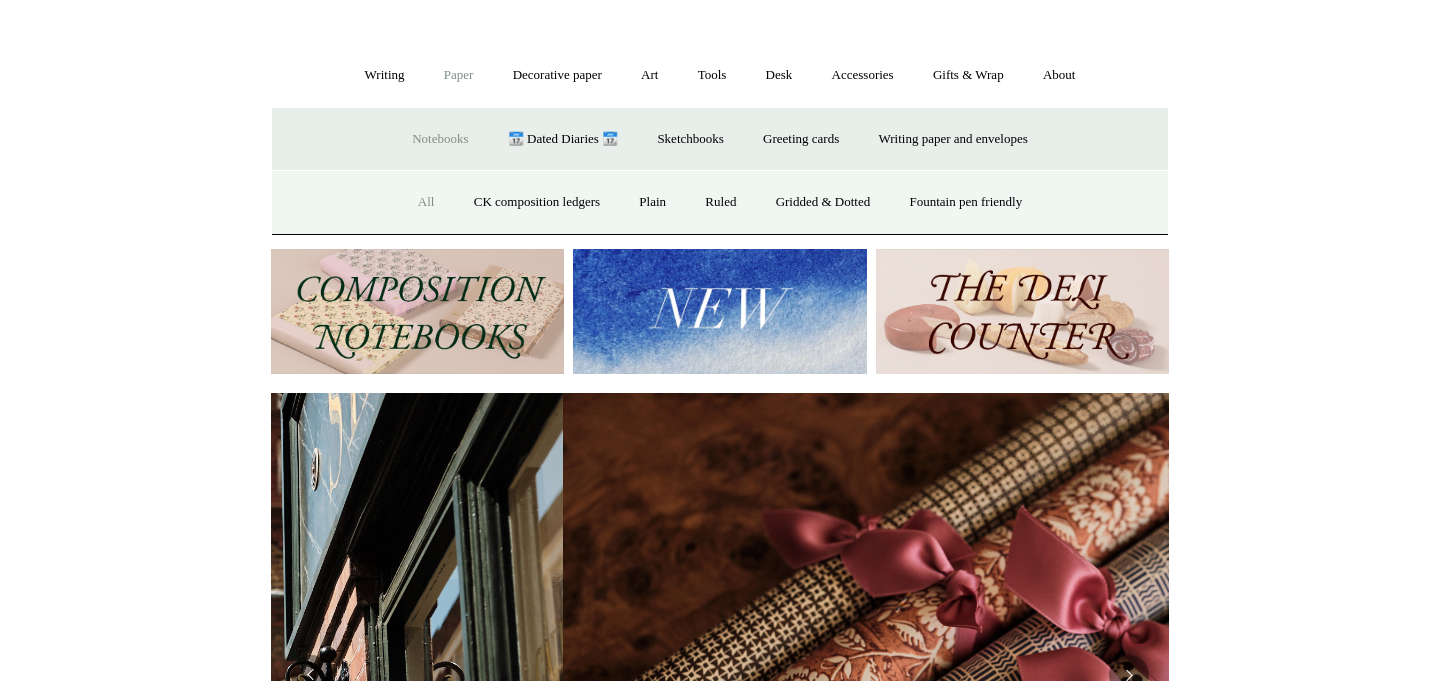 scroll, scrollTop: 0, scrollLeft: 1795, axis: horizontal 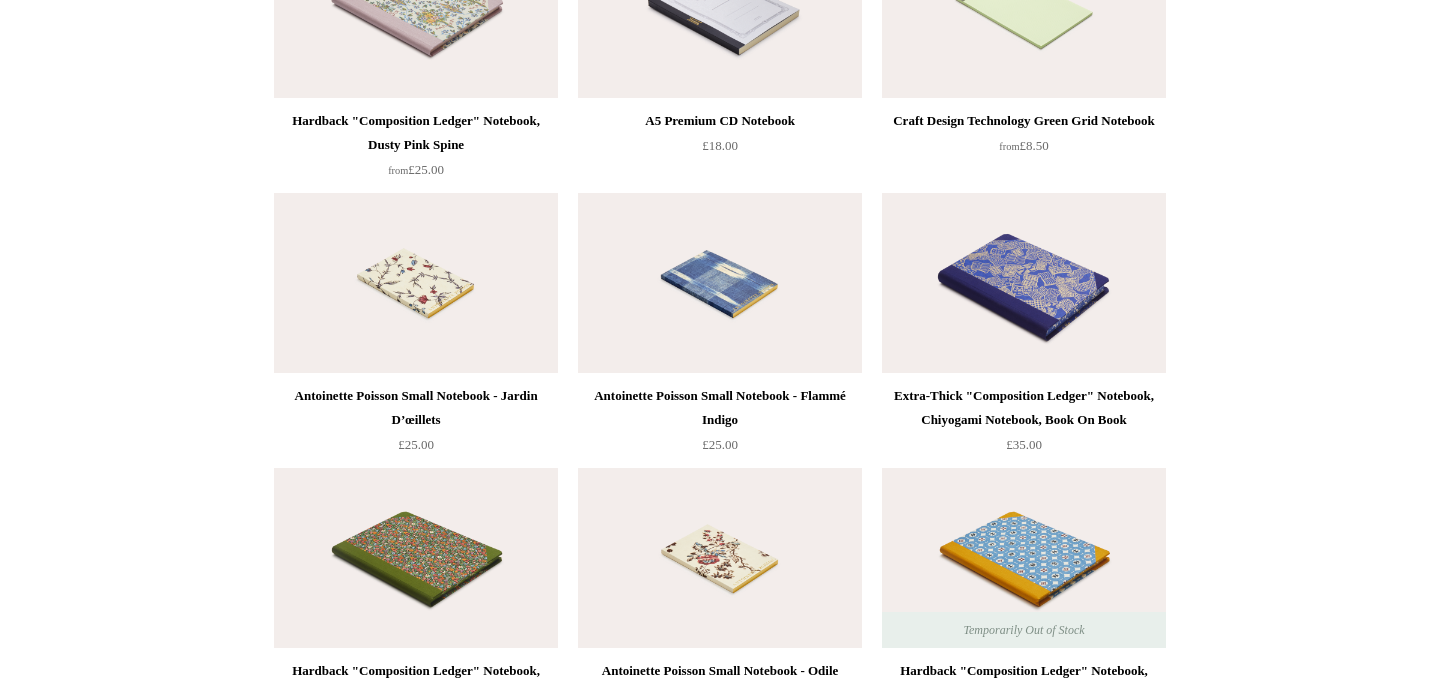 click at bounding box center [1024, 283] 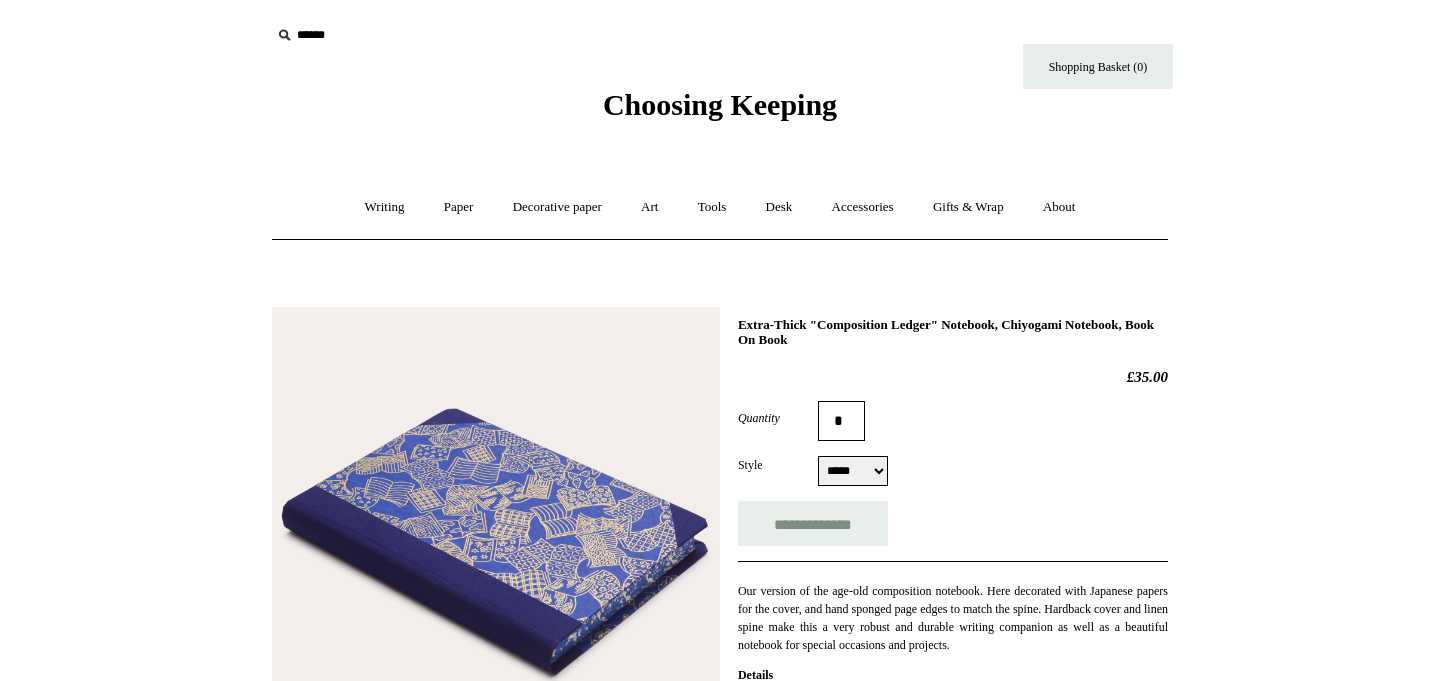 scroll, scrollTop: 0, scrollLeft: 0, axis: both 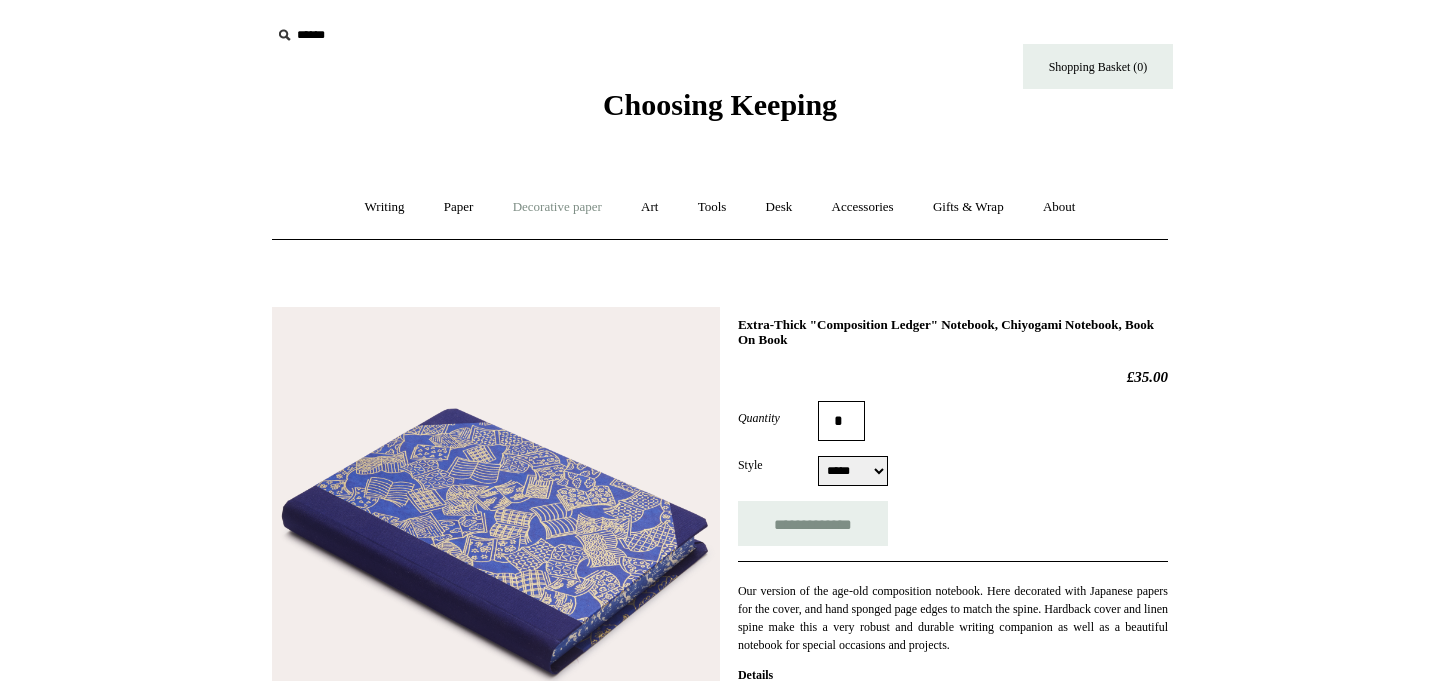 click on "Decorative paper +" at bounding box center (557, 207) 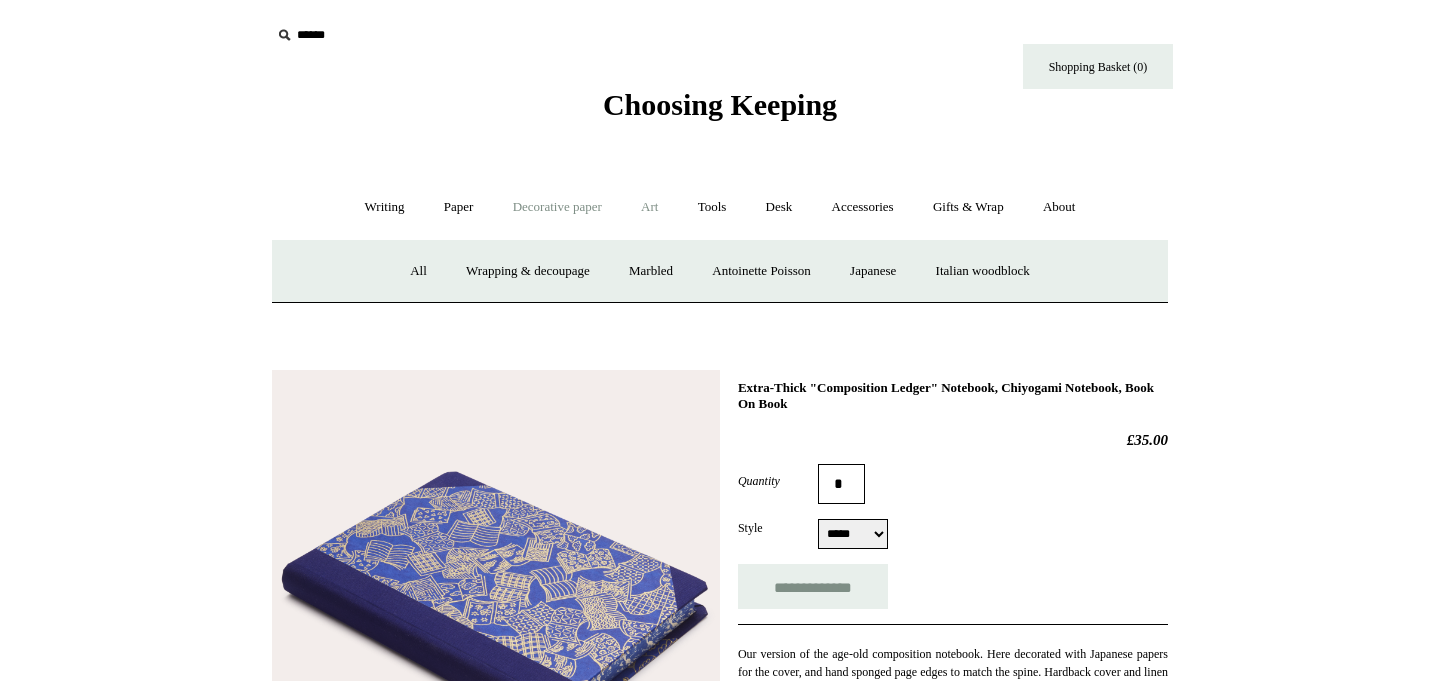 click on "Art +" at bounding box center [649, 207] 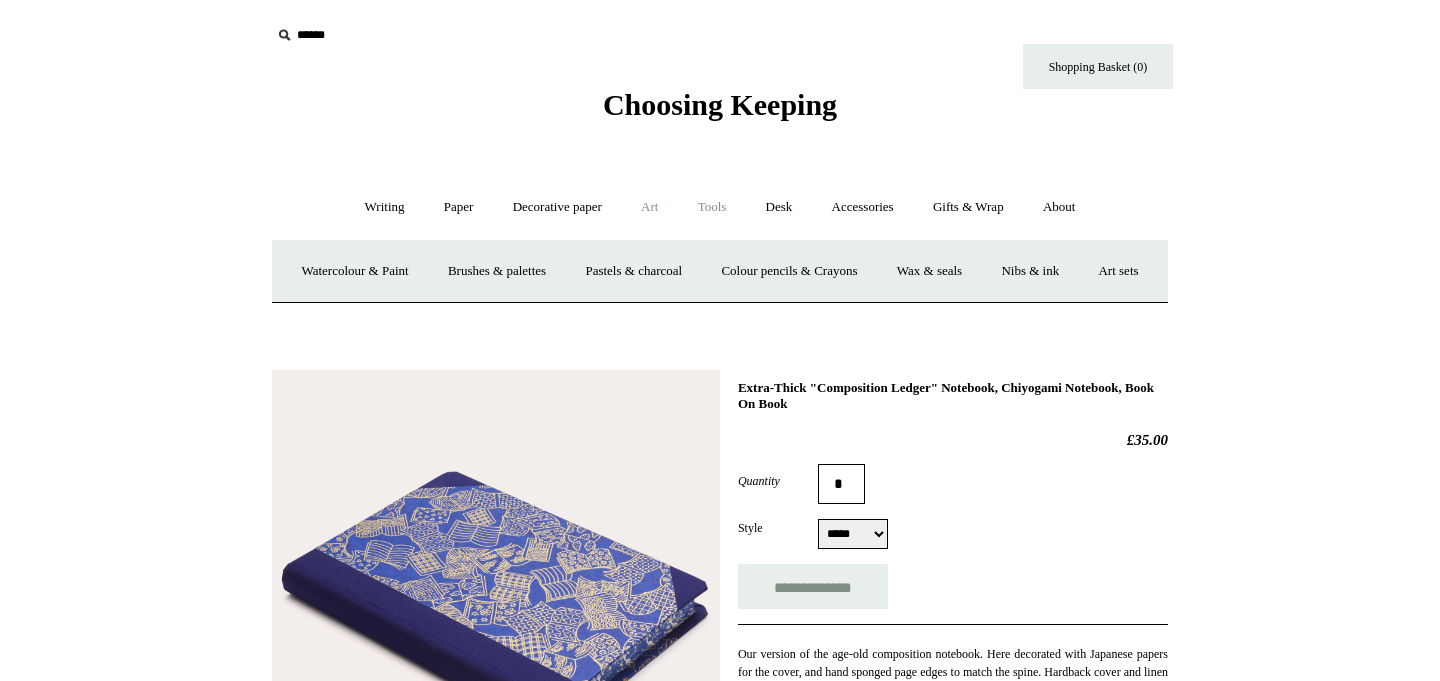 click on "Tools +" at bounding box center [712, 207] 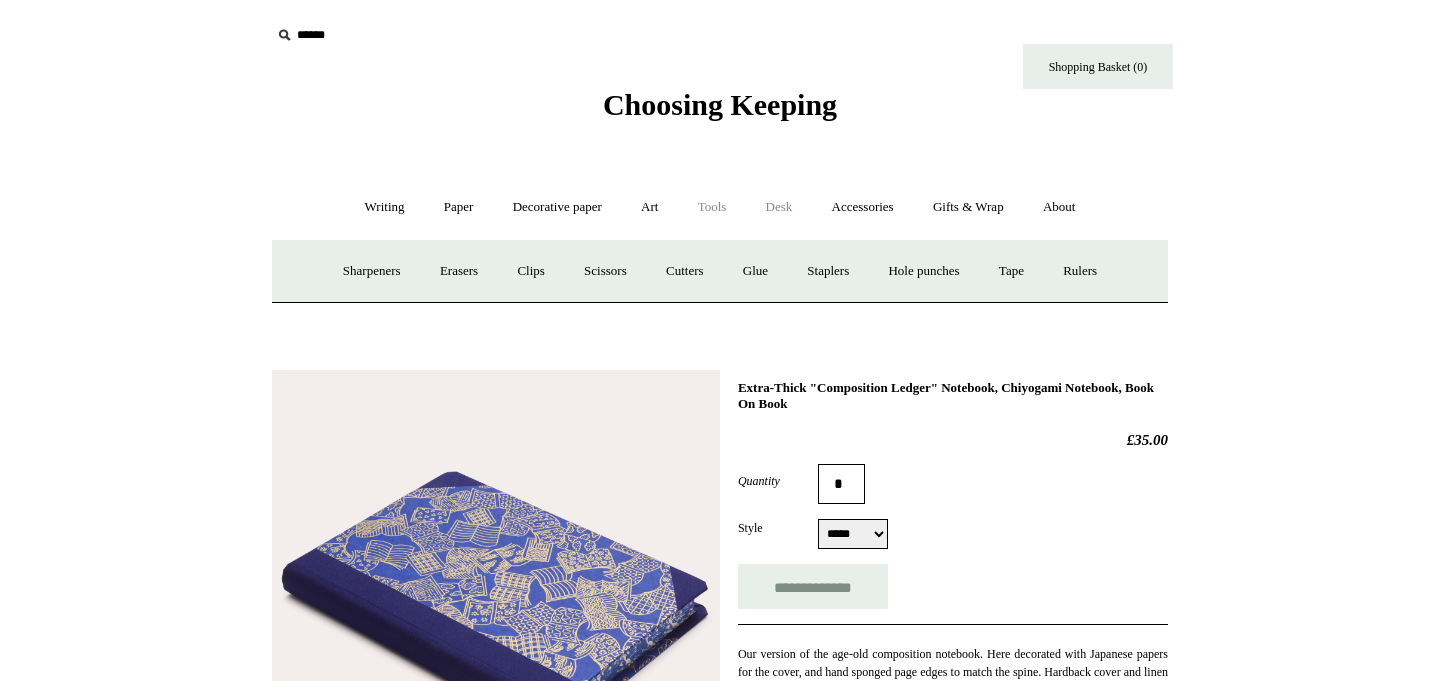 click on "Desk +" at bounding box center (779, 207) 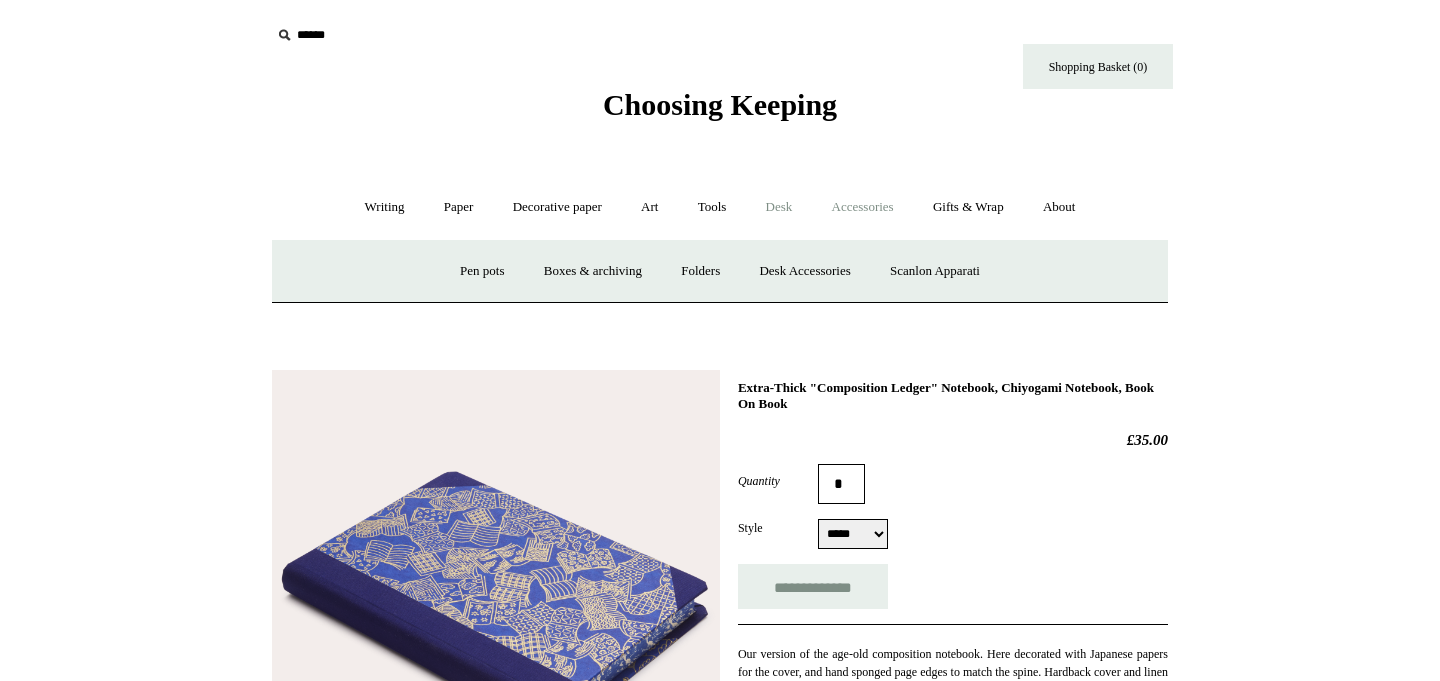 click on "Accessories +" at bounding box center [863, 207] 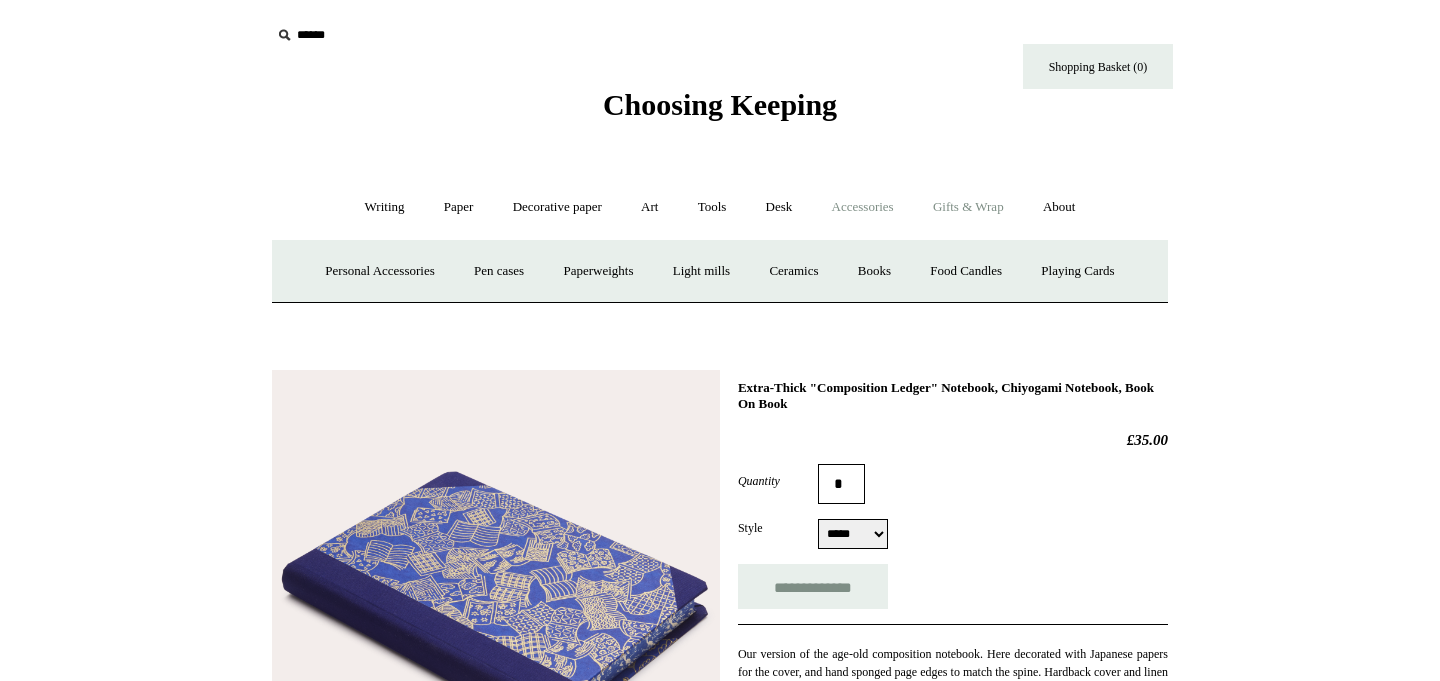click on "Gifts & Wrap +" at bounding box center [968, 207] 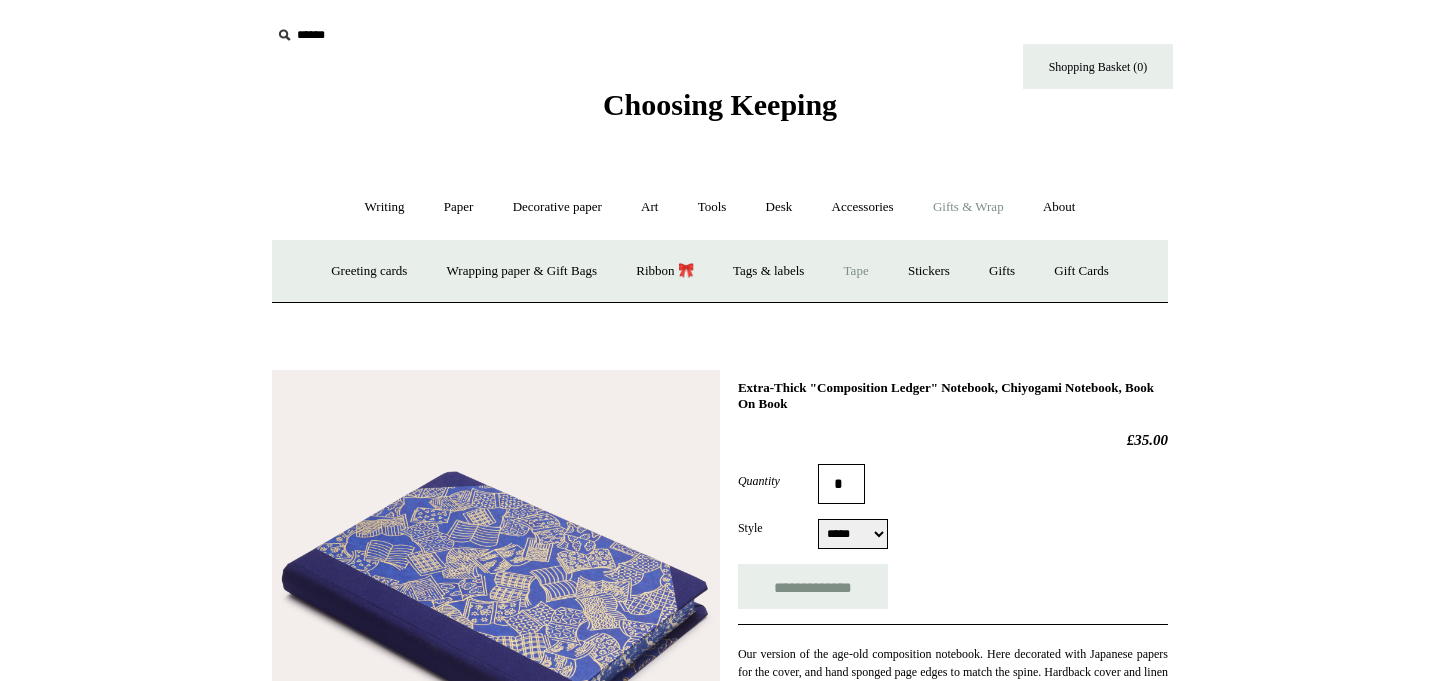 click on "Tape" at bounding box center [856, 271] 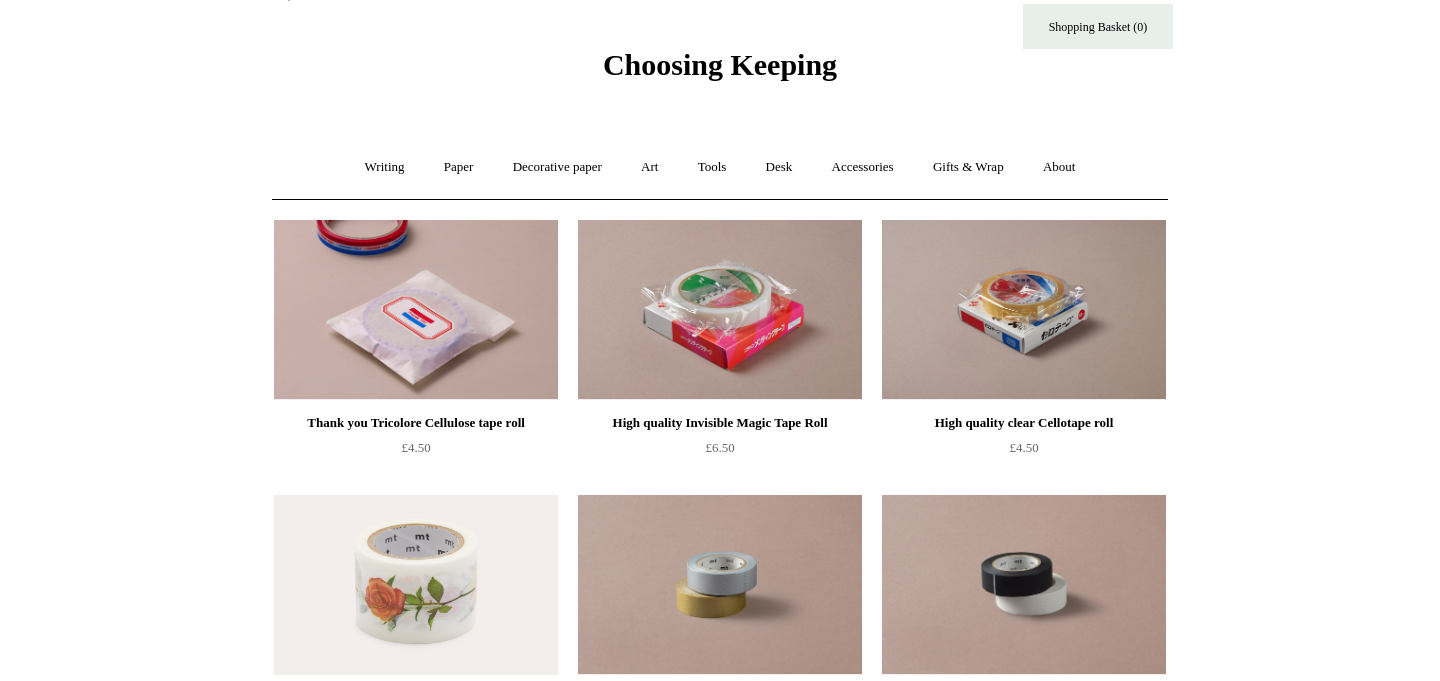 scroll, scrollTop: 37, scrollLeft: 0, axis: vertical 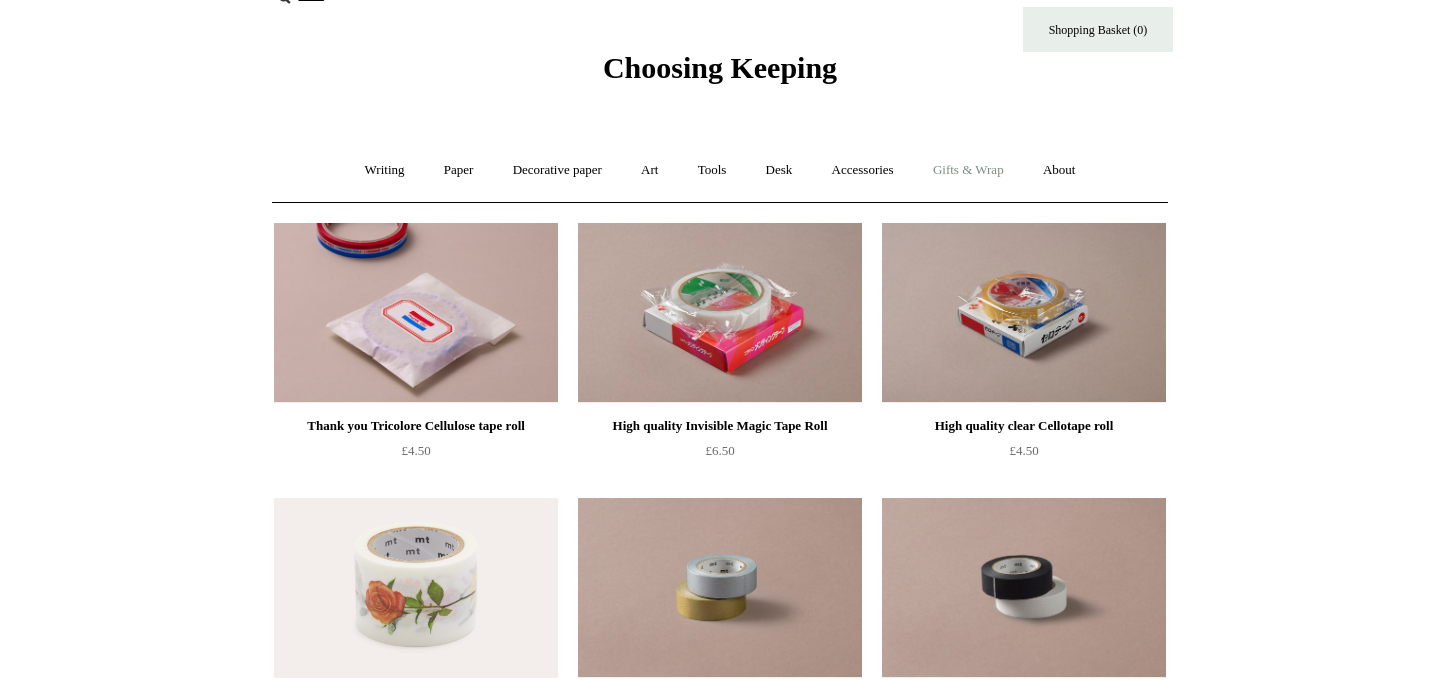 click on "Gifts & Wrap +" at bounding box center [968, 170] 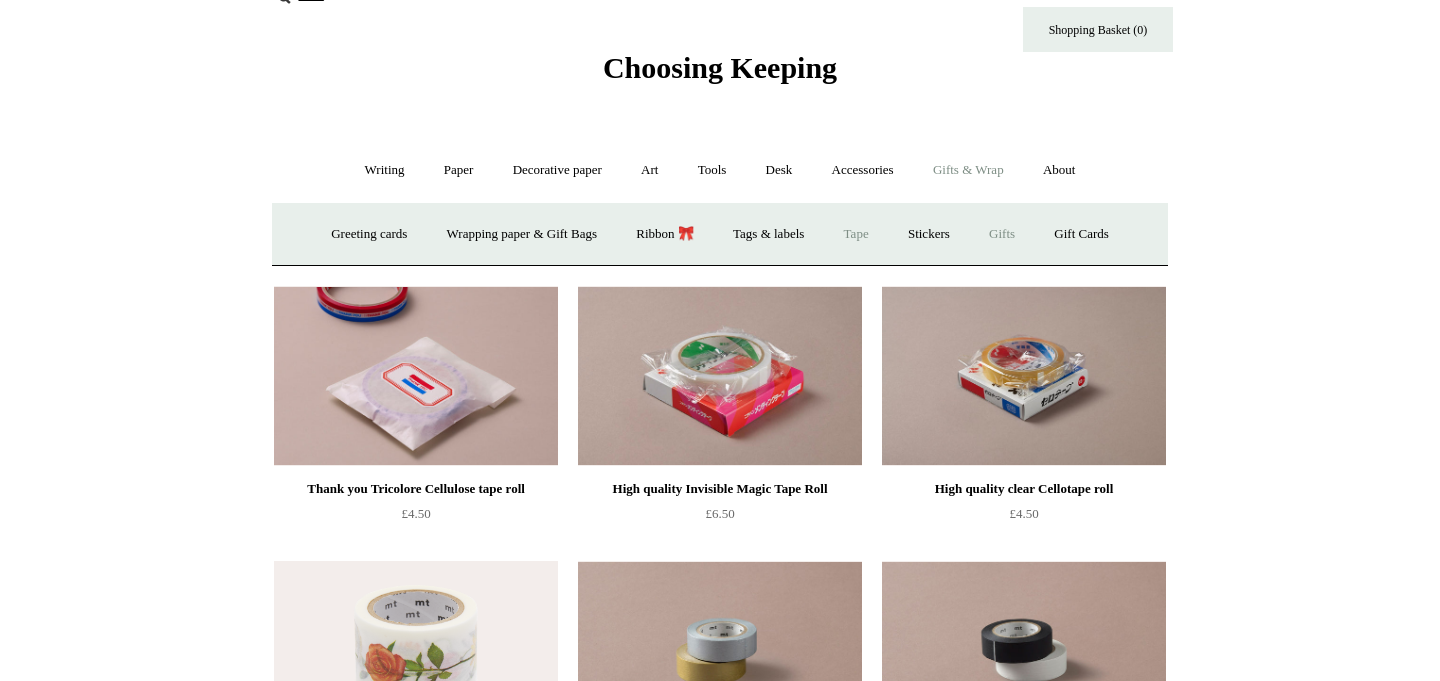 click on "Gifts +" at bounding box center [1002, 234] 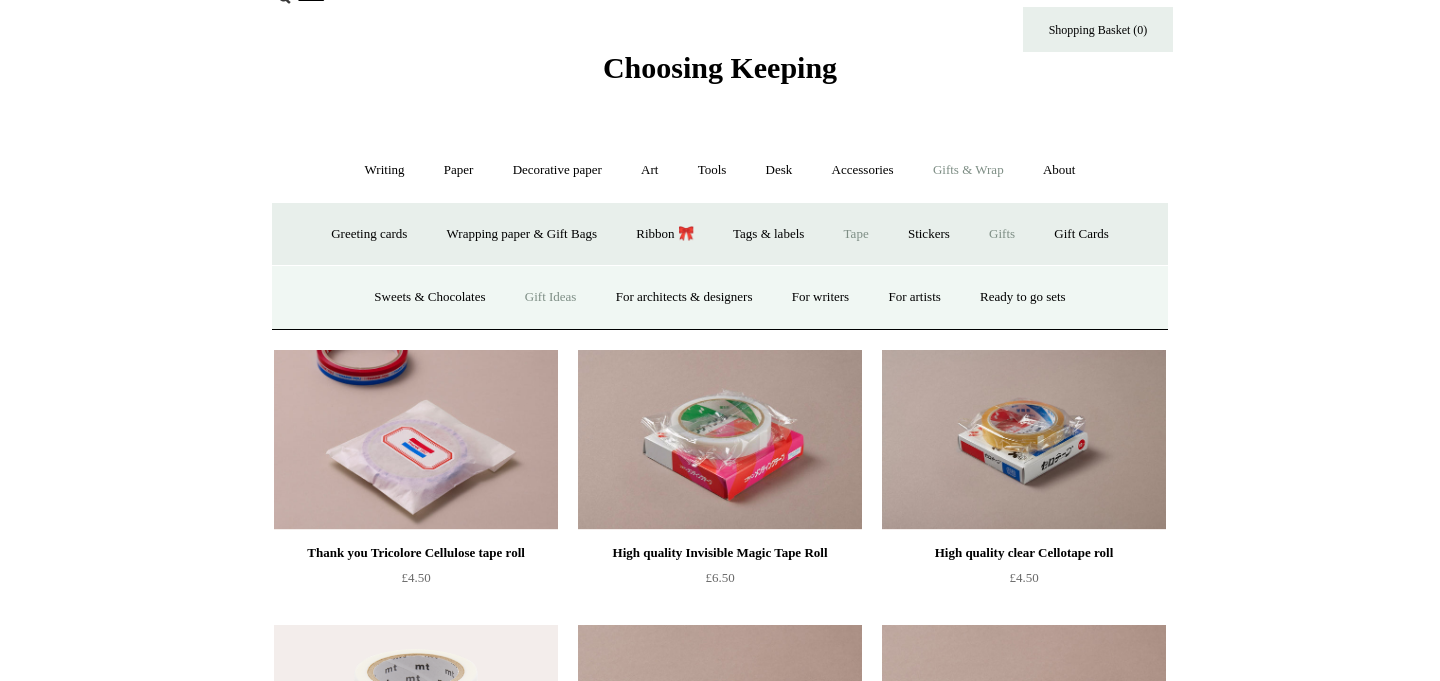 click on "Gift Ideas" at bounding box center [551, 297] 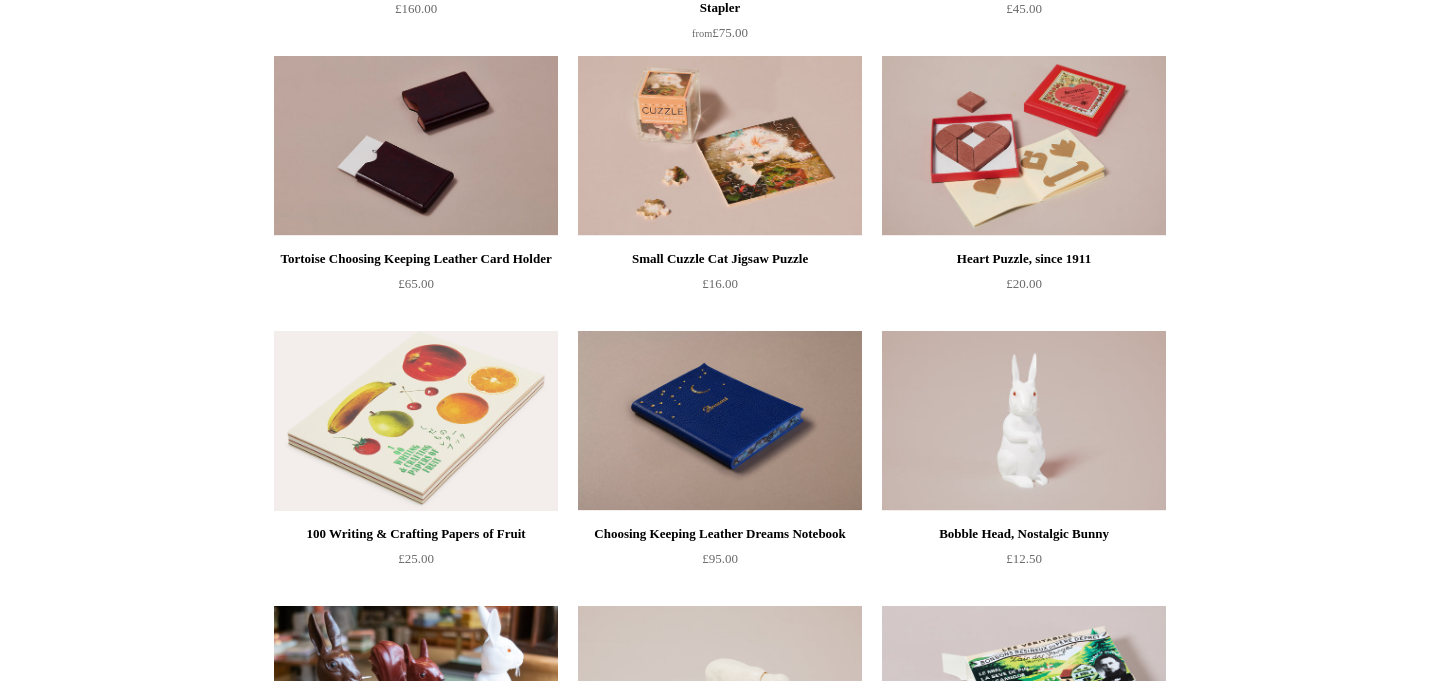 scroll, scrollTop: 0, scrollLeft: 0, axis: both 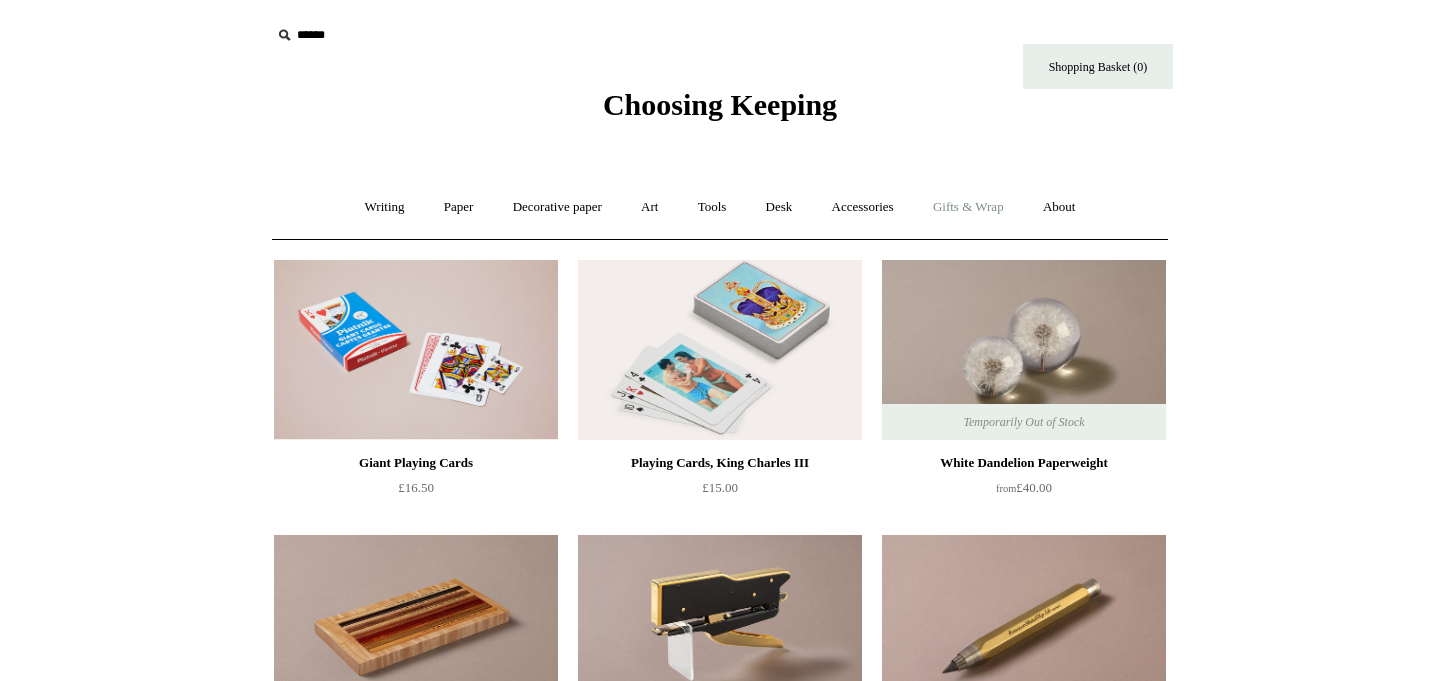 click on "Gifts & Wrap +" at bounding box center (968, 207) 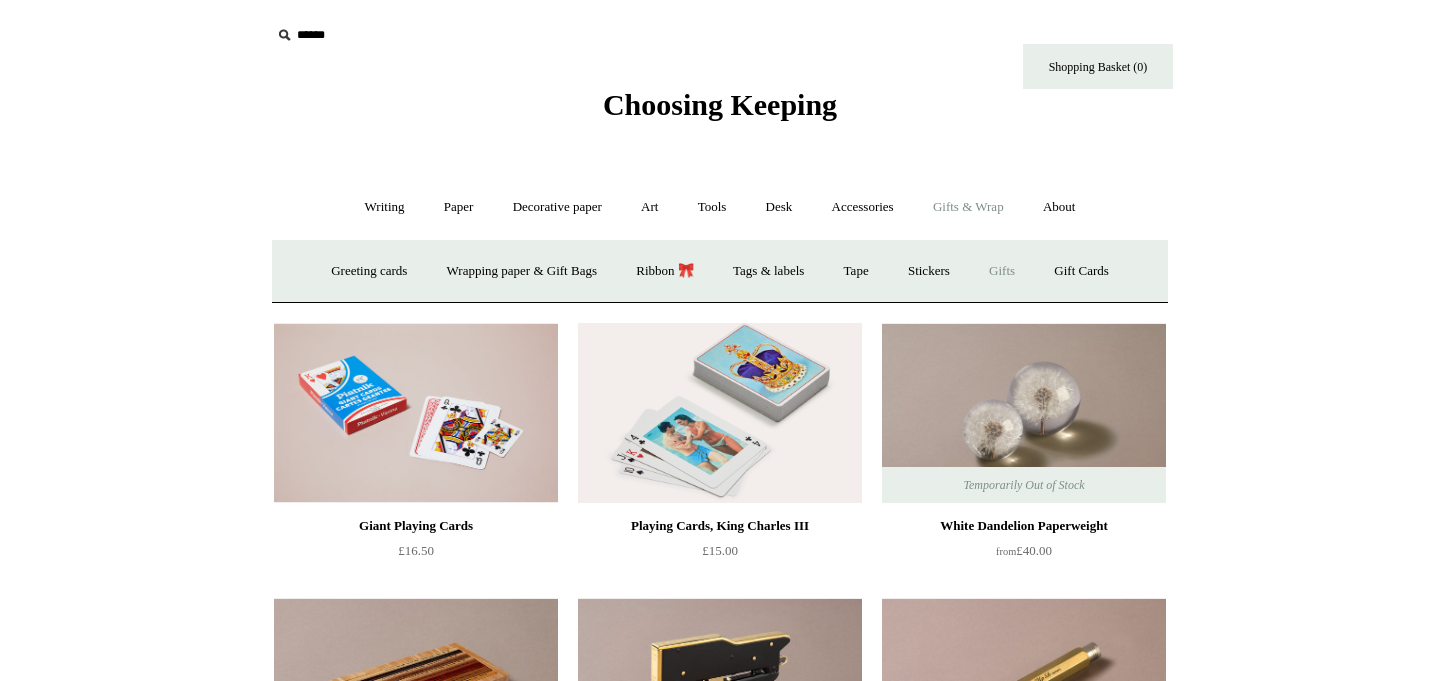 click on "Gifts +" at bounding box center (1002, 271) 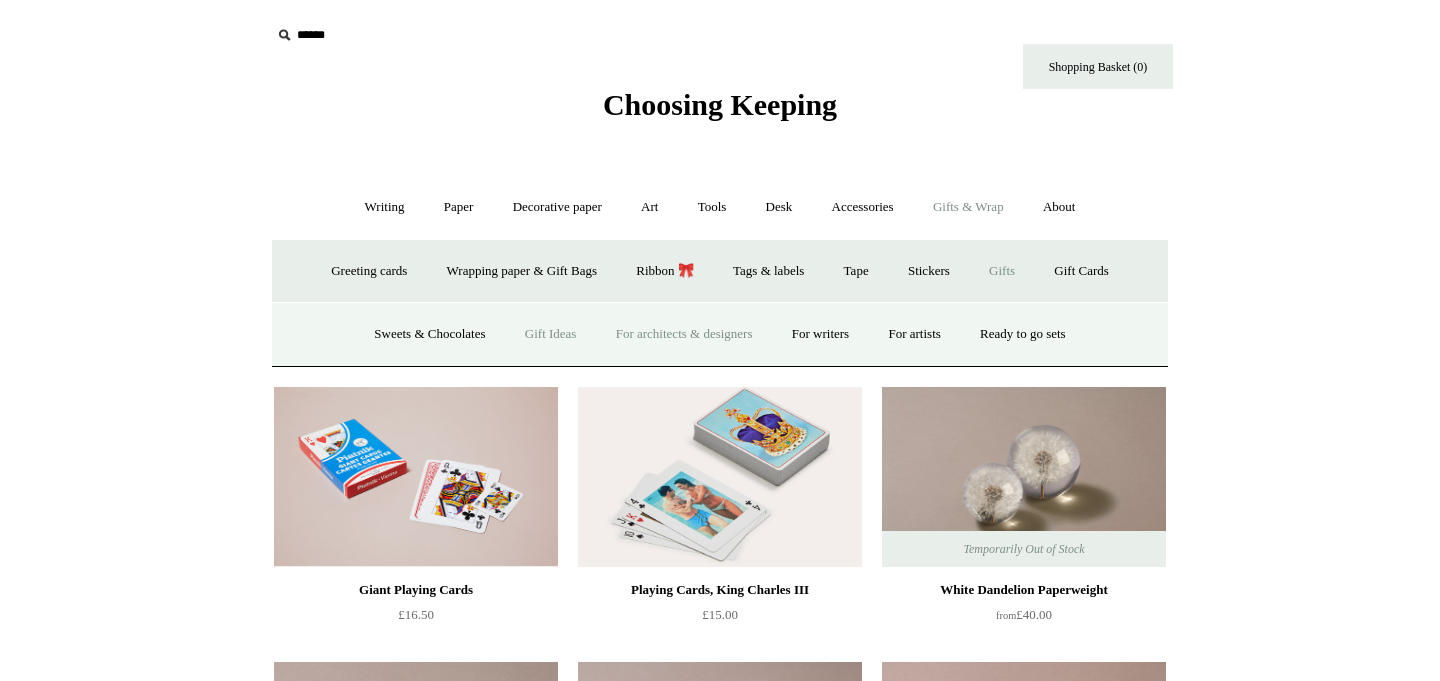 click on "For architects & designers" at bounding box center [684, 334] 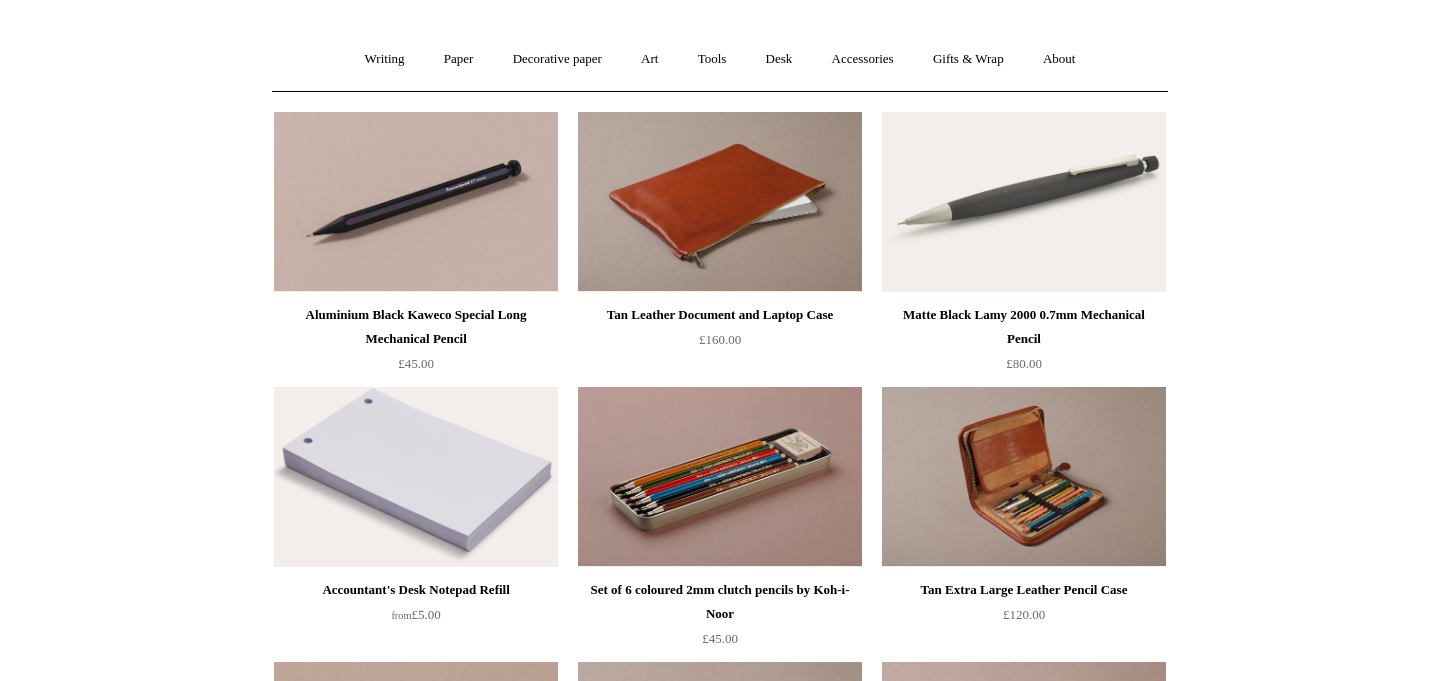 scroll, scrollTop: 0, scrollLeft: 0, axis: both 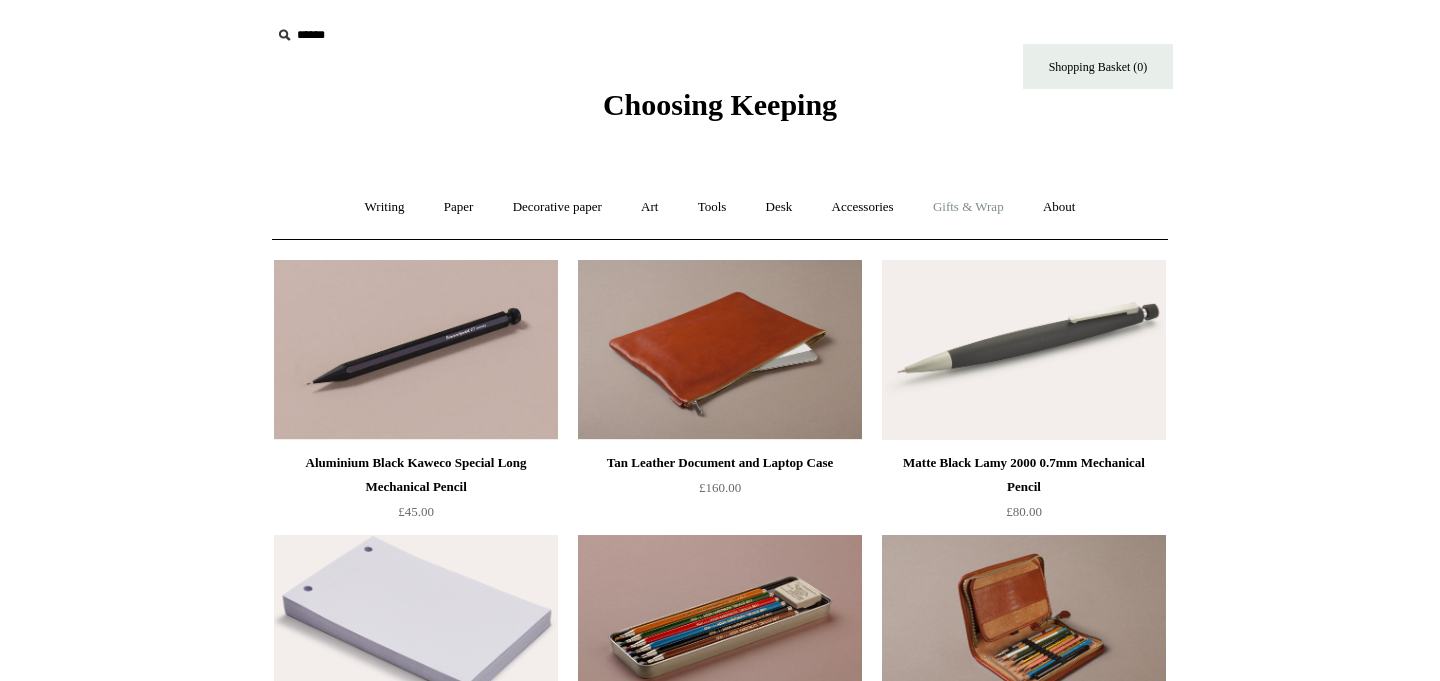 click on "Gifts & Wrap +" at bounding box center [968, 207] 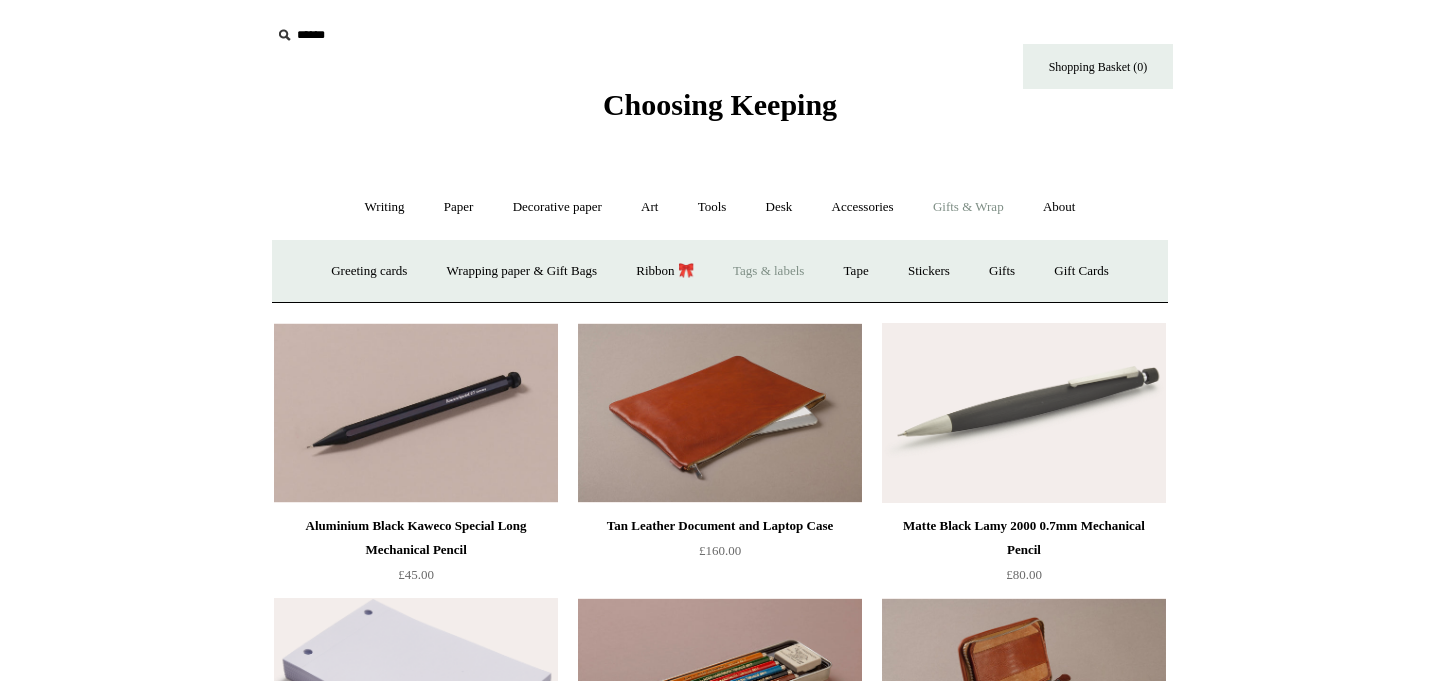 click on "Tags & labels" at bounding box center (768, 271) 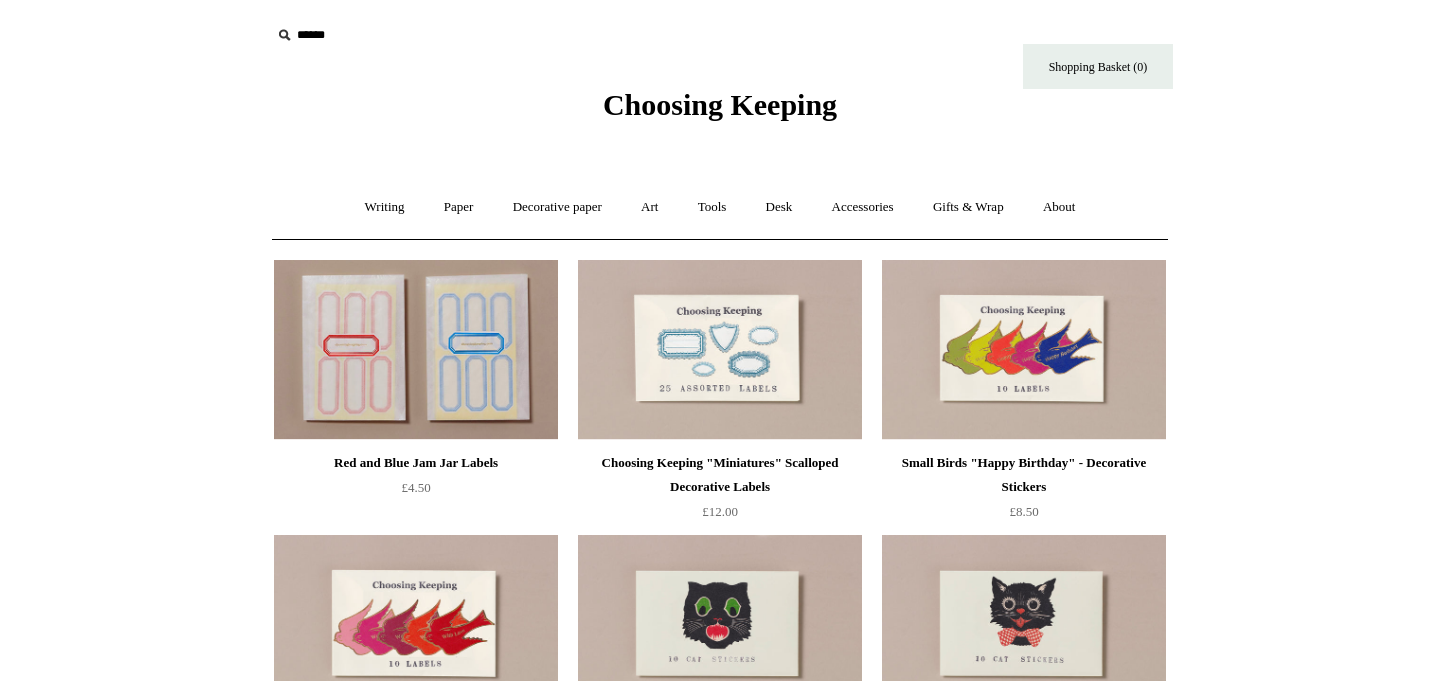 scroll, scrollTop: 0, scrollLeft: 0, axis: both 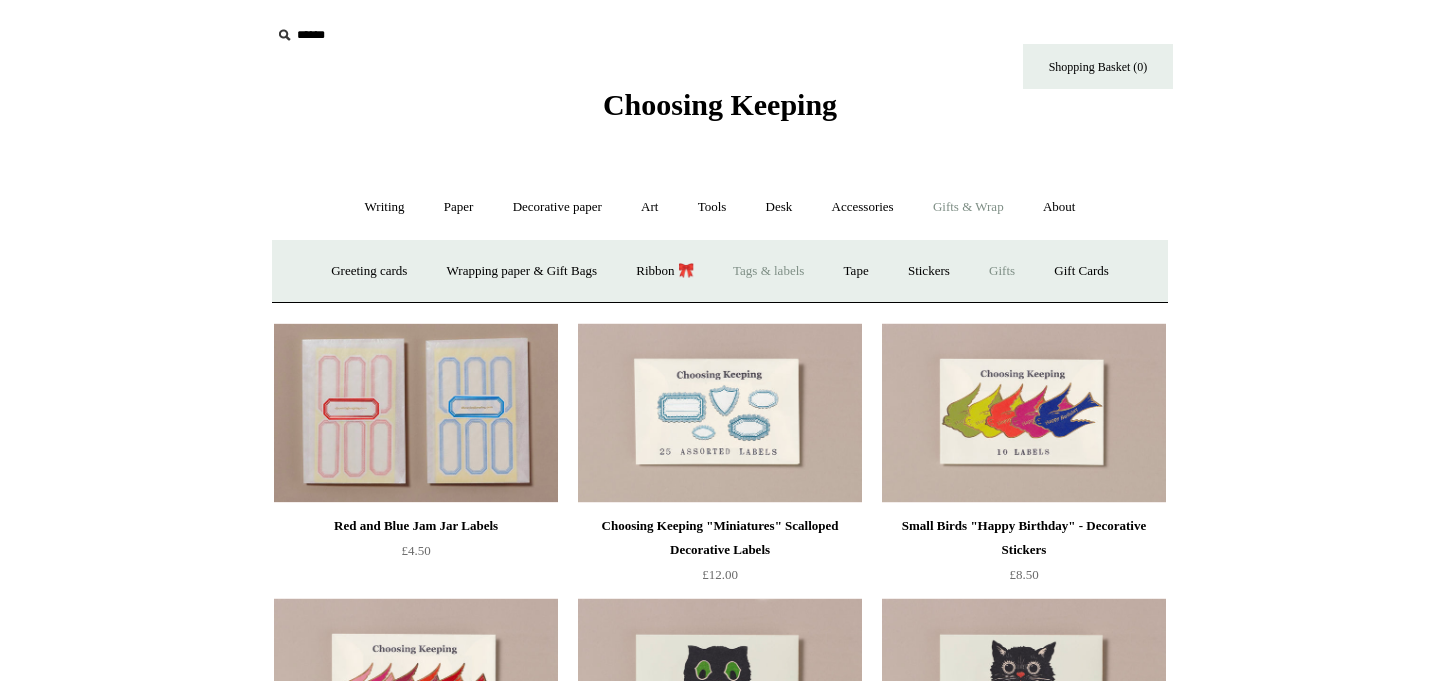 click on "Gifts +" at bounding box center (1002, 271) 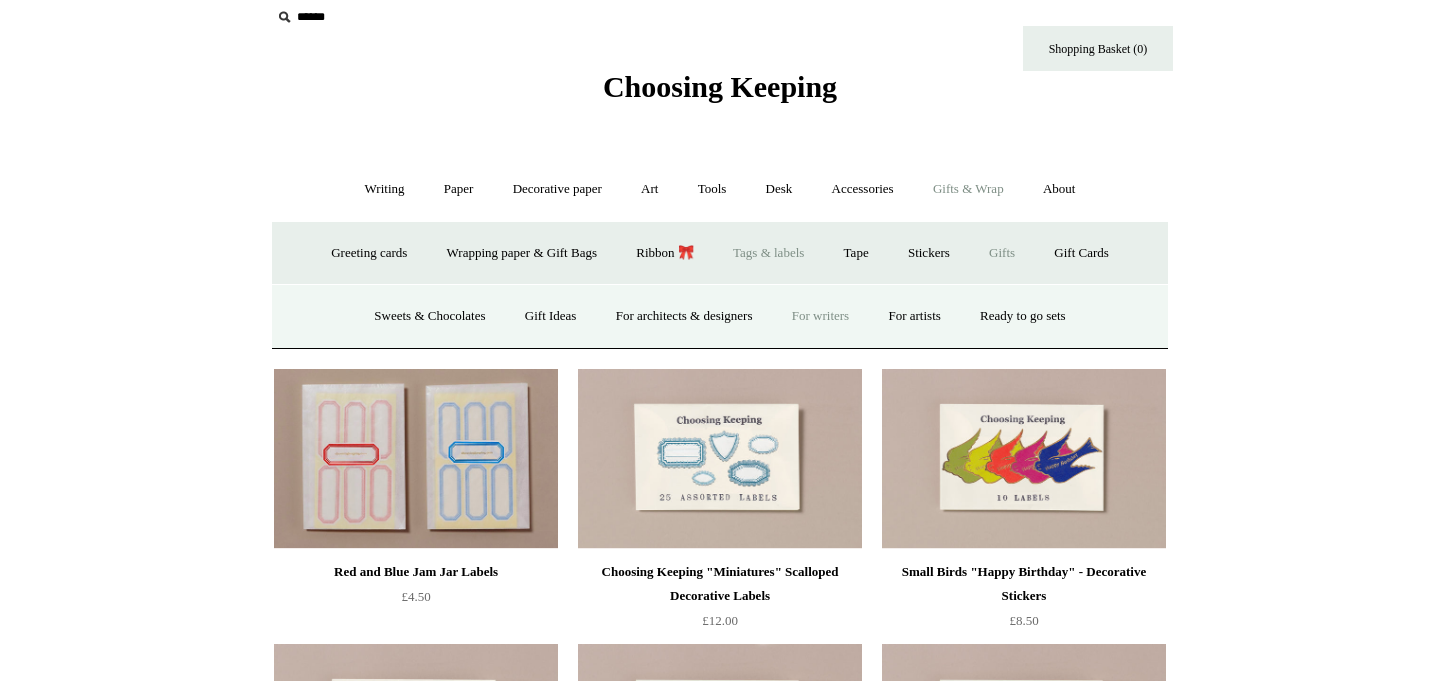 scroll, scrollTop: 23, scrollLeft: 0, axis: vertical 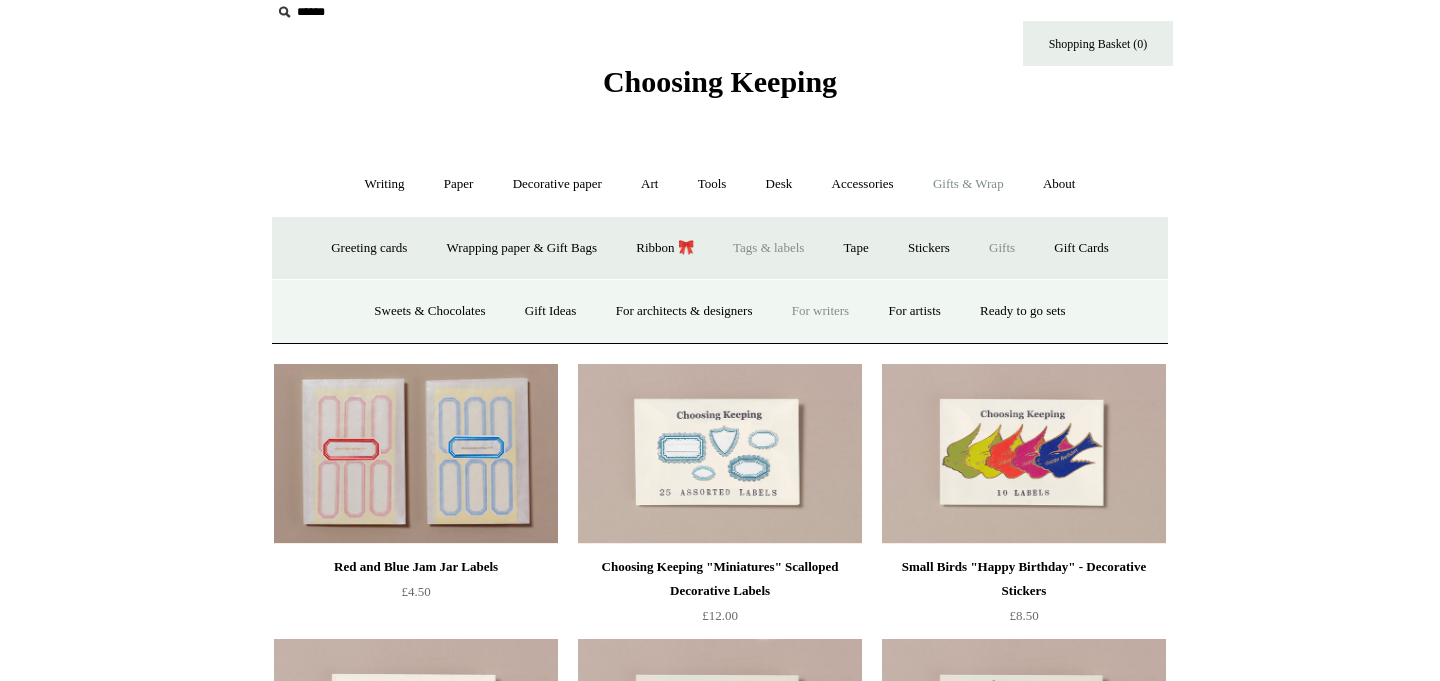 click on "For writers" at bounding box center (820, 311) 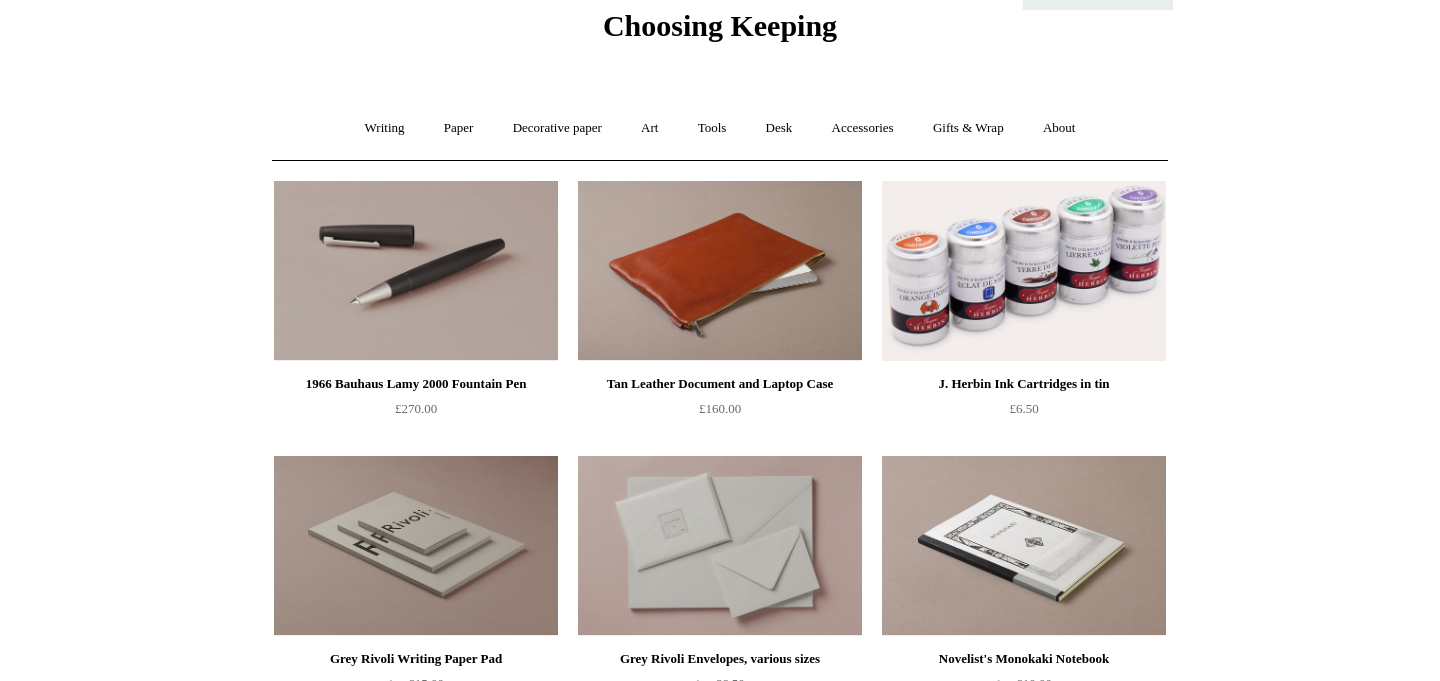 scroll, scrollTop: 0, scrollLeft: 0, axis: both 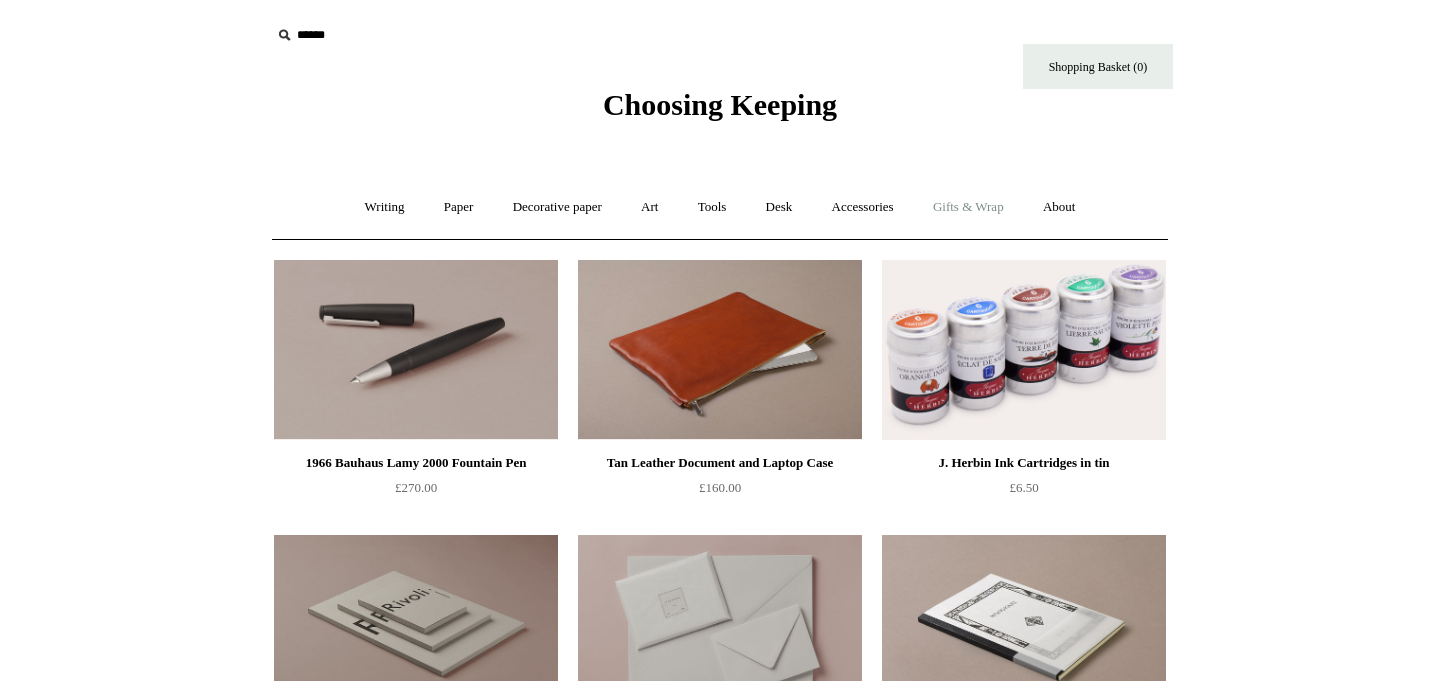 click on "Gifts & Wrap +" at bounding box center [968, 207] 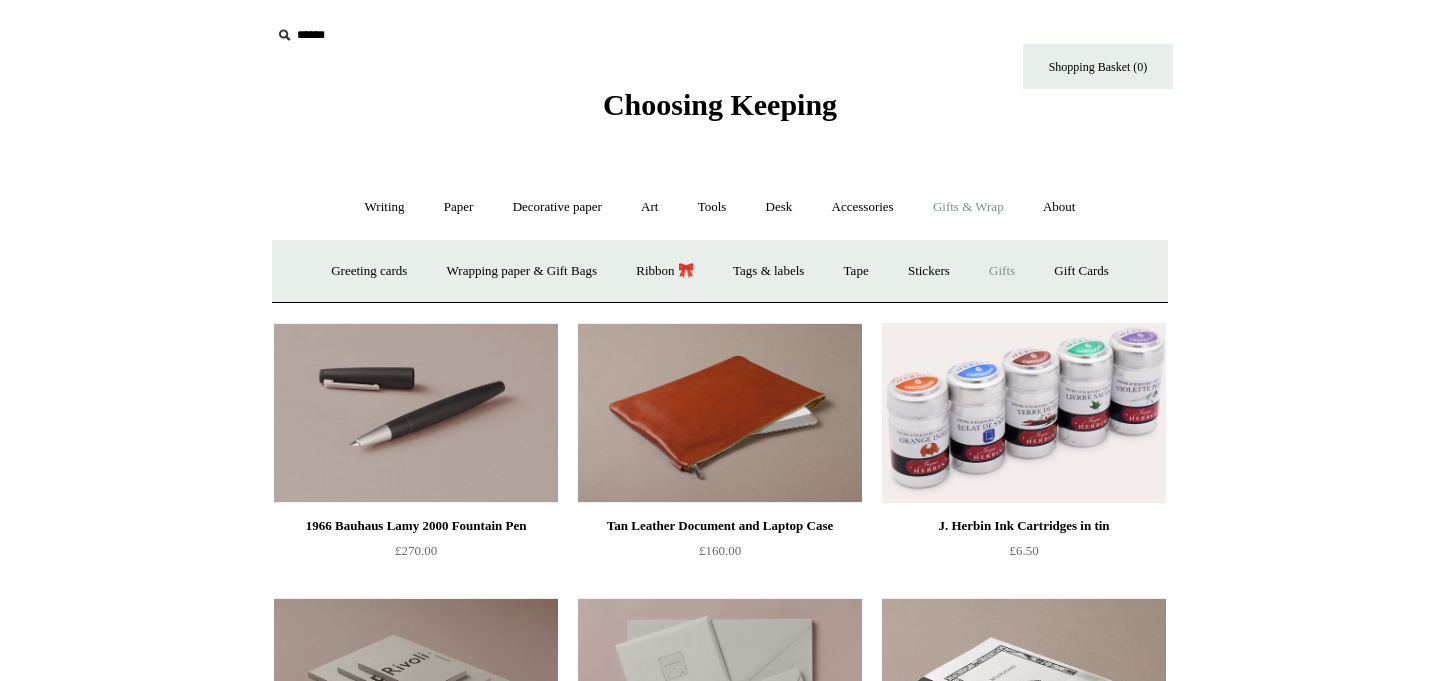 click on "Gifts +" at bounding box center (1002, 271) 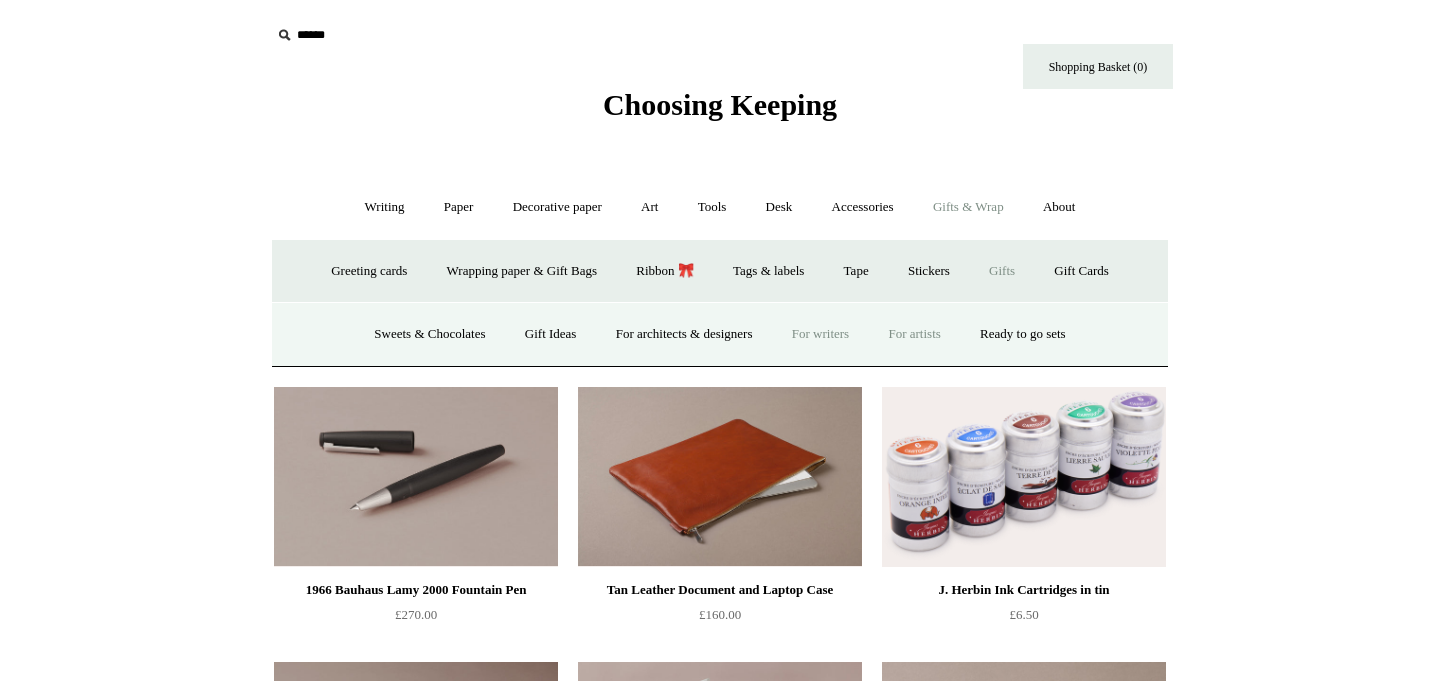 click on "For artists" at bounding box center [914, 334] 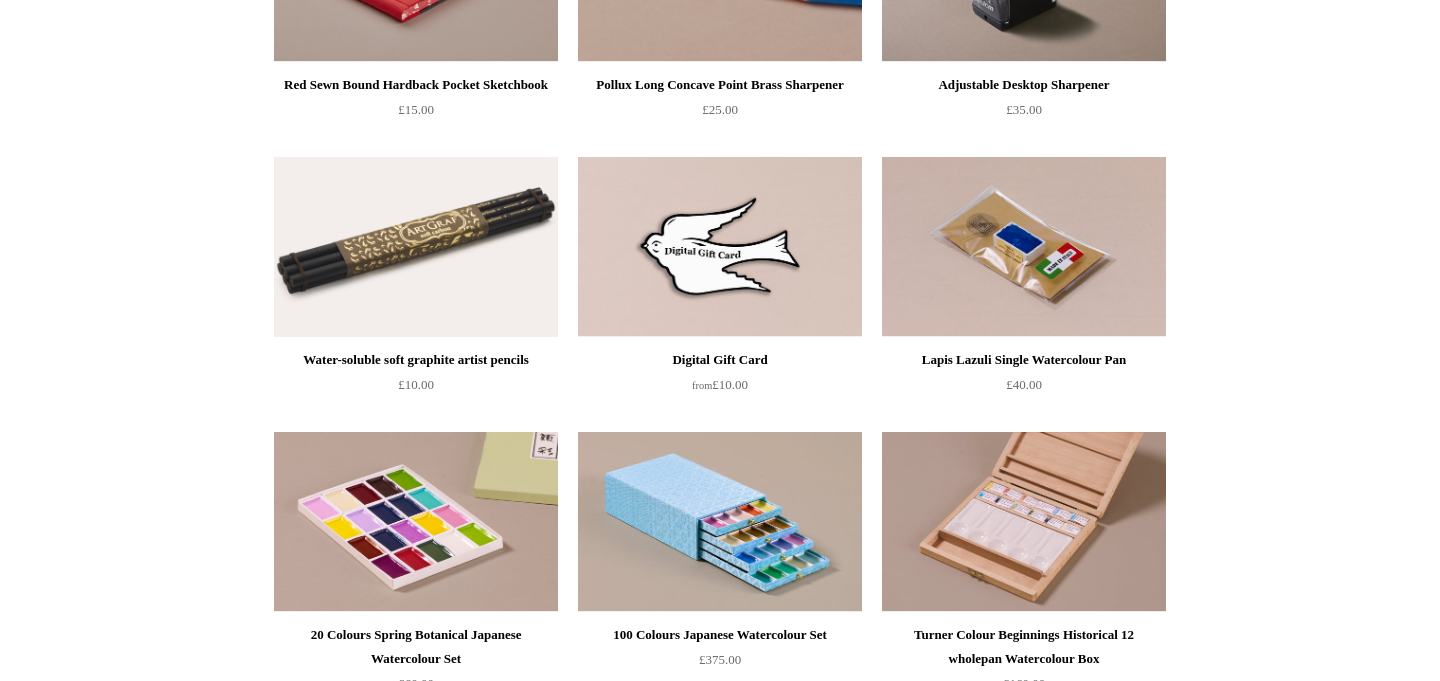 scroll, scrollTop: 0, scrollLeft: 0, axis: both 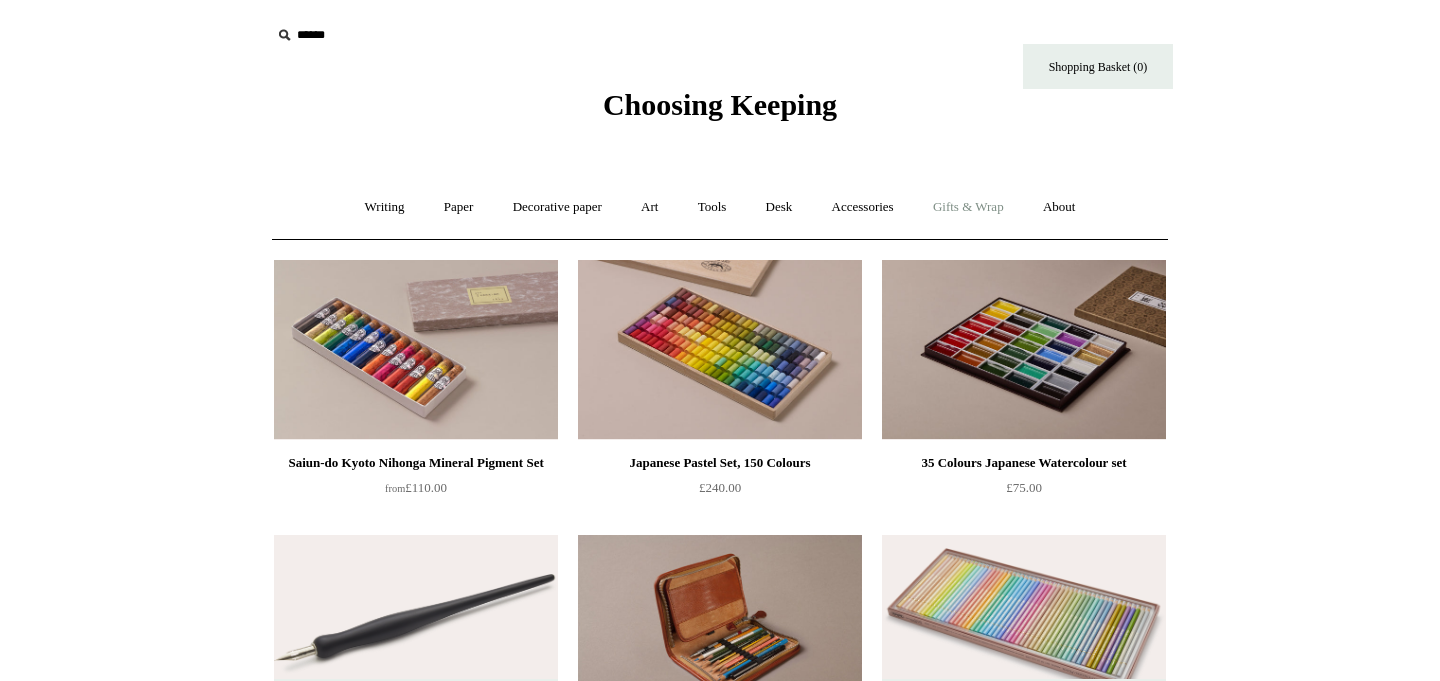 click on "Gifts & Wrap +" at bounding box center (968, 207) 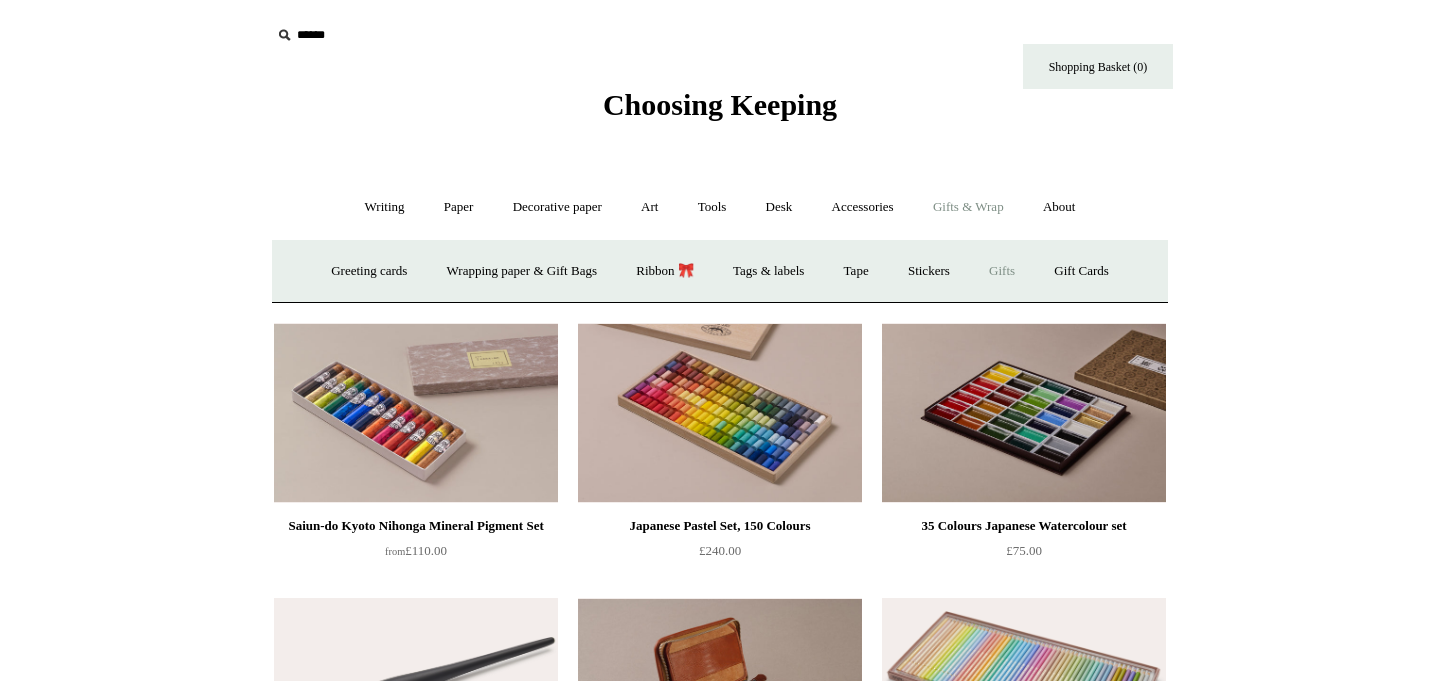 click on "Gifts +" at bounding box center [1002, 271] 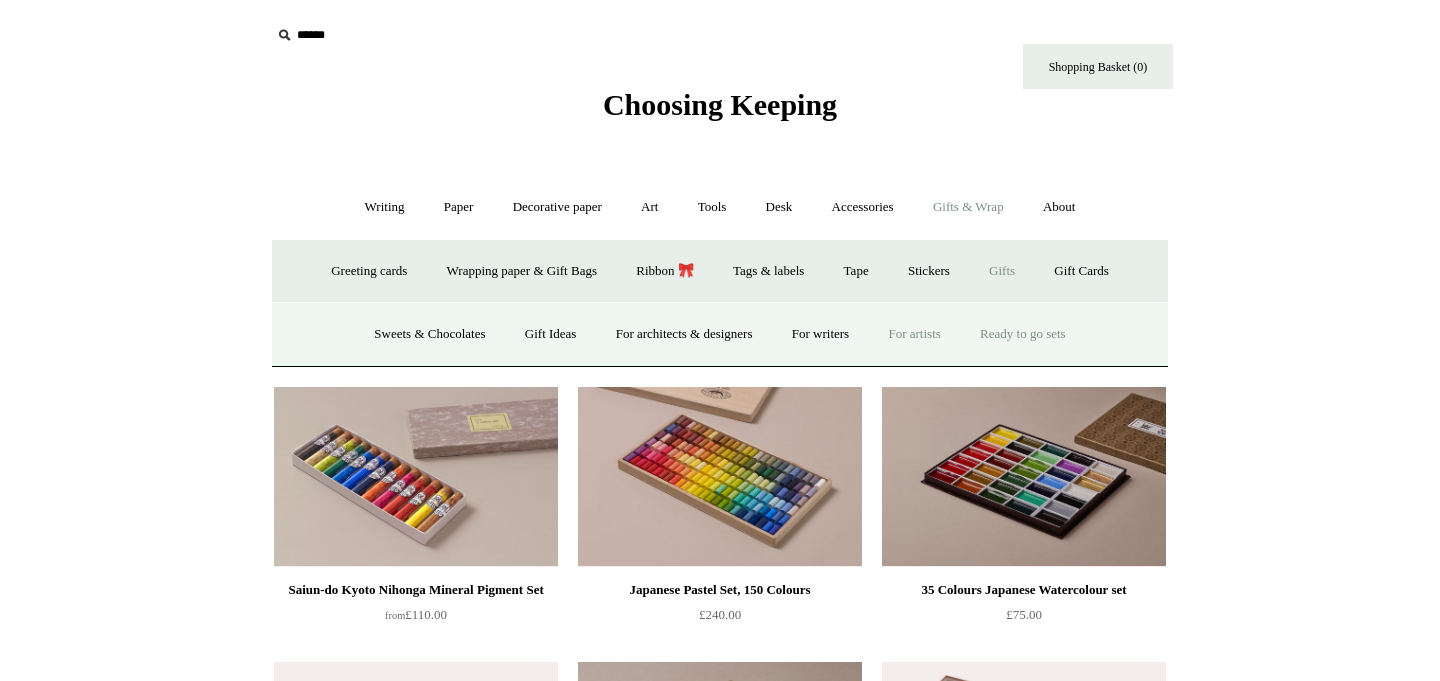 click on "Ready to go sets" at bounding box center [1023, 334] 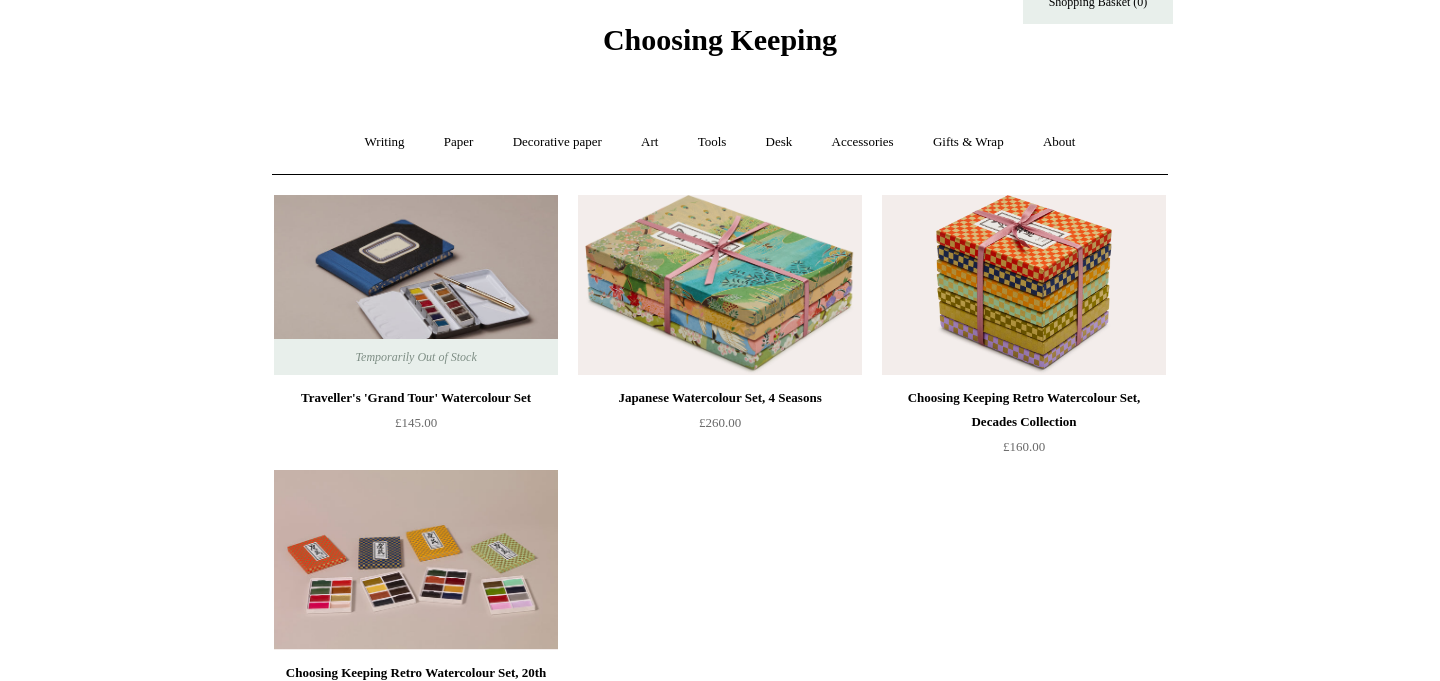 scroll, scrollTop: 105, scrollLeft: 0, axis: vertical 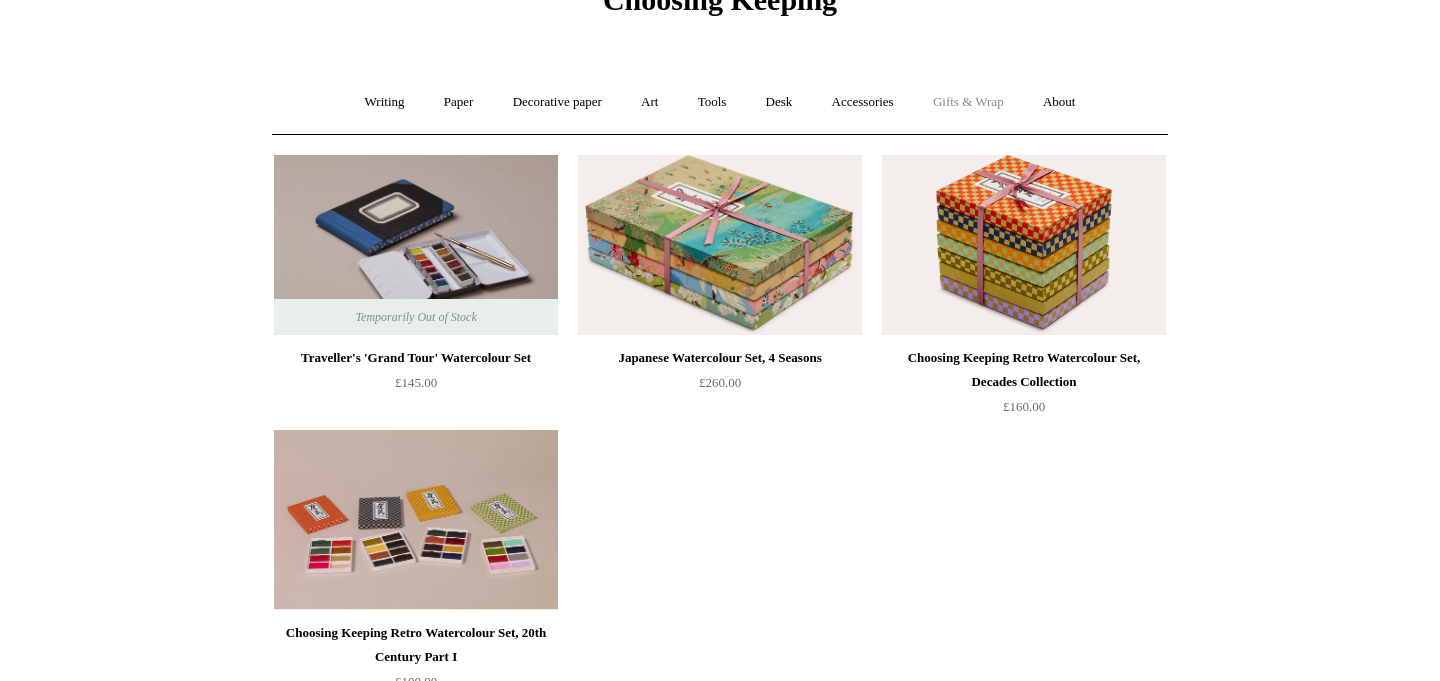click on "Gifts & Wrap +" at bounding box center [968, 102] 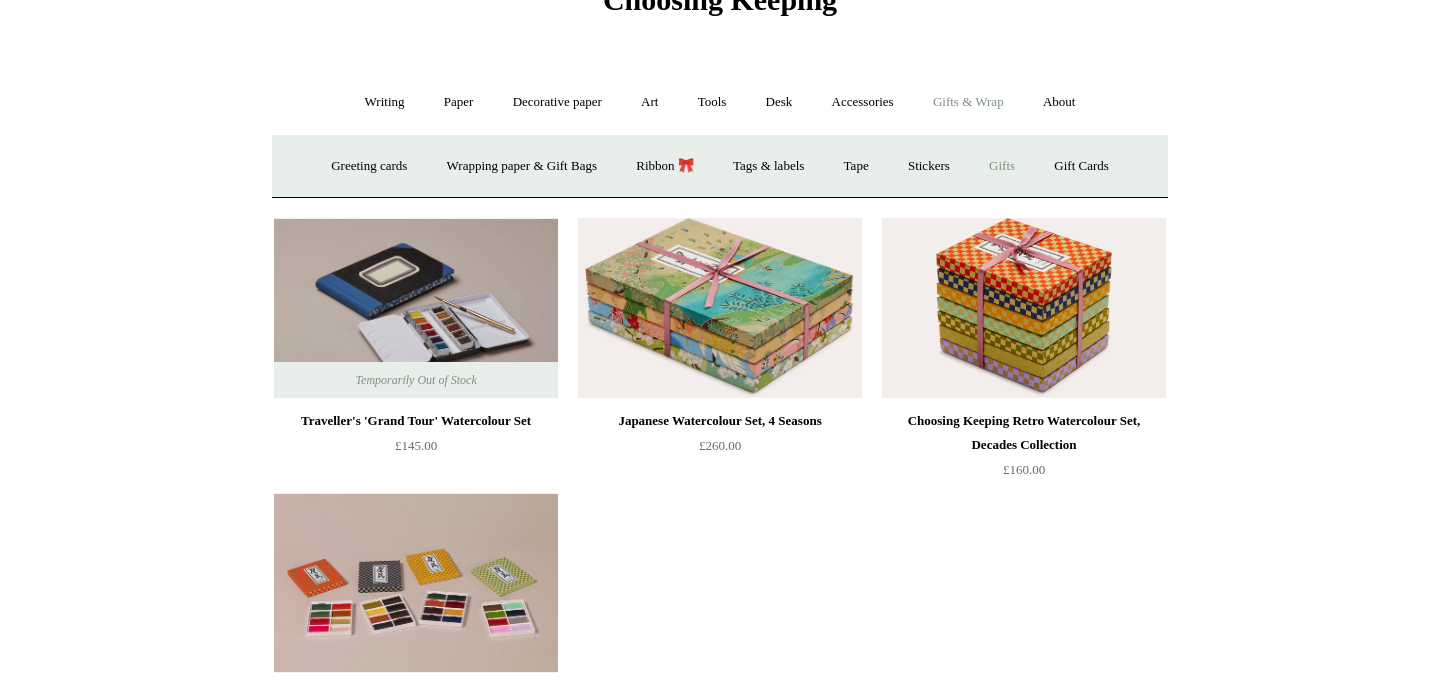 click on "Gifts +" at bounding box center [1002, 166] 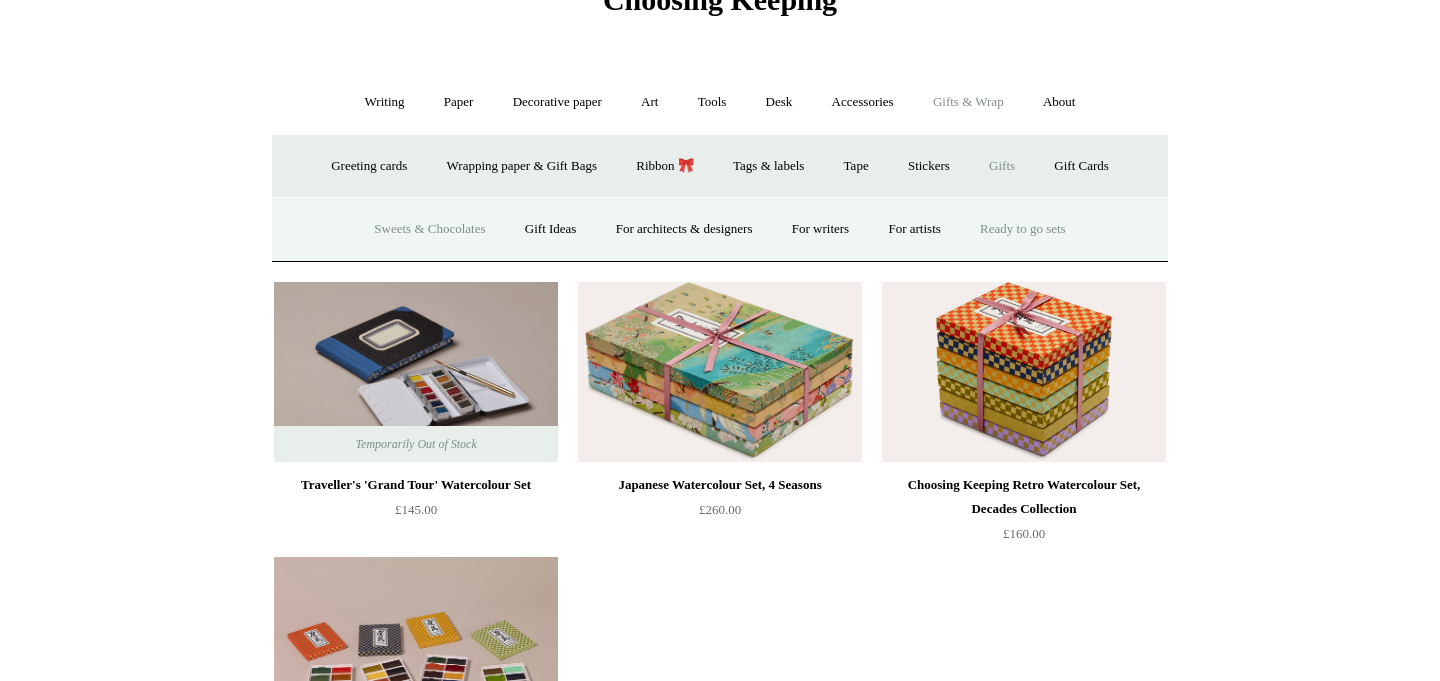 click on "Sweets & Chocolates" at bounding box center [429, 229] 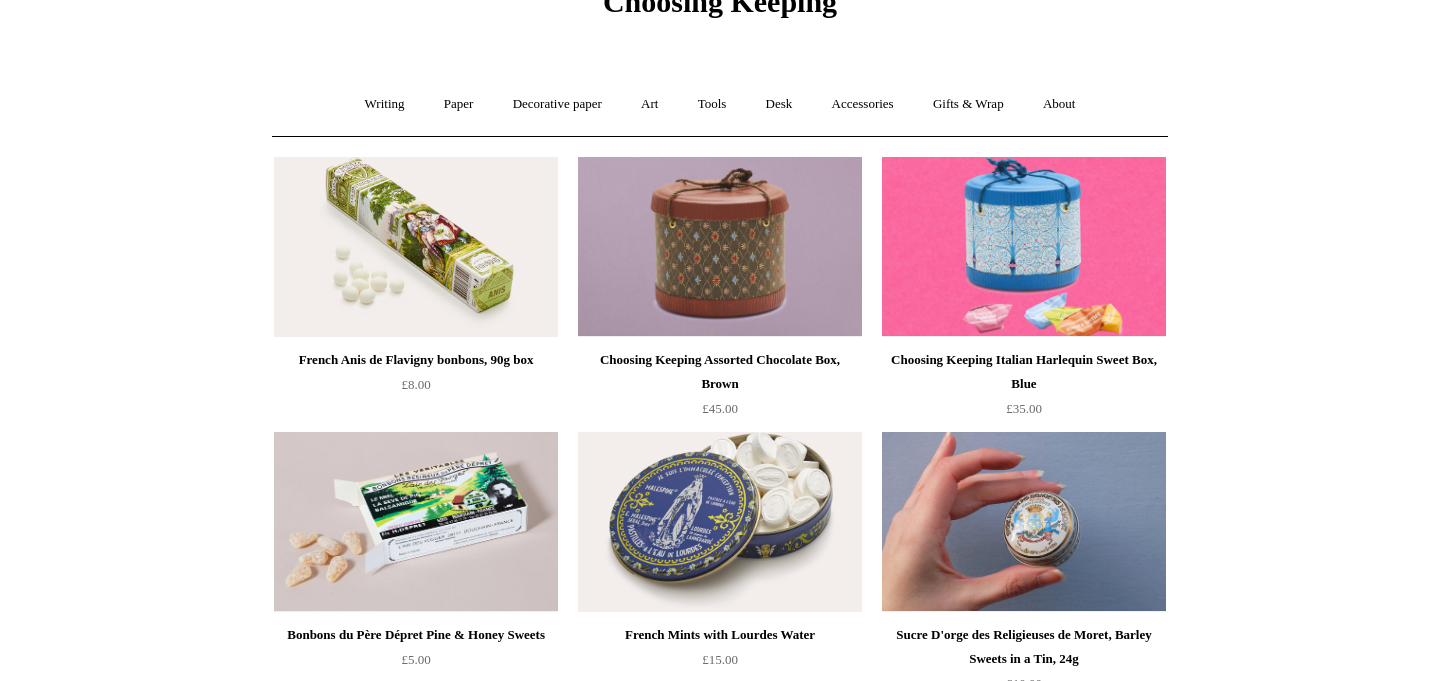 scroll, scrollTop: 0, scrollLeft: 0, axis: both 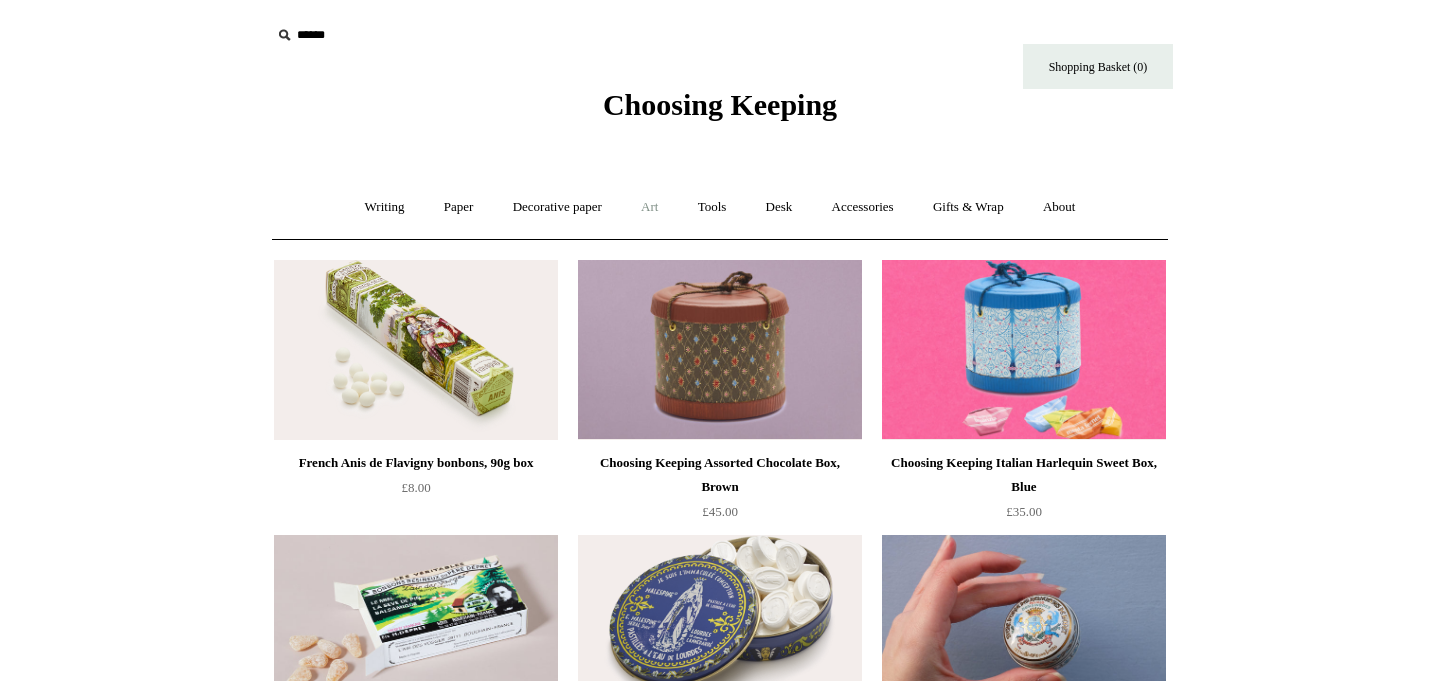 click on "Art +" at bounding box center [649, 207] 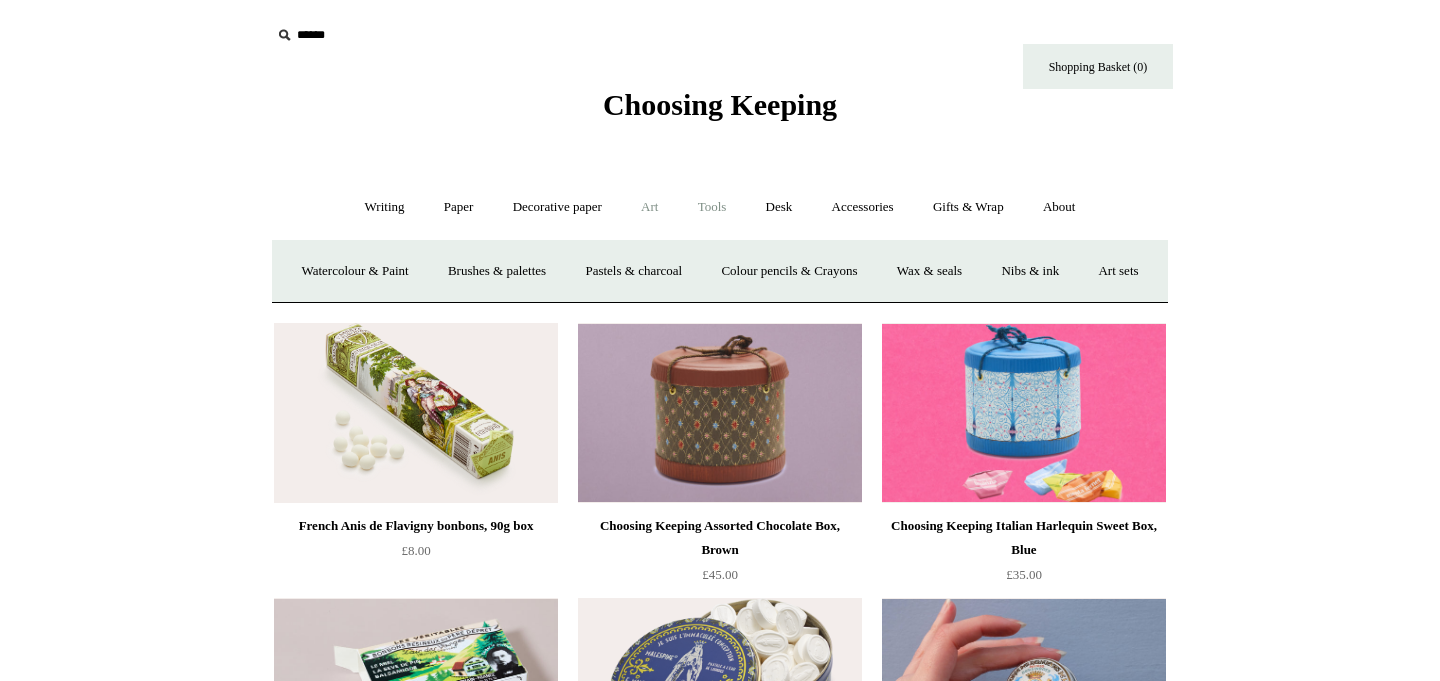click on "Tools +" at bounding box center [712, 207] 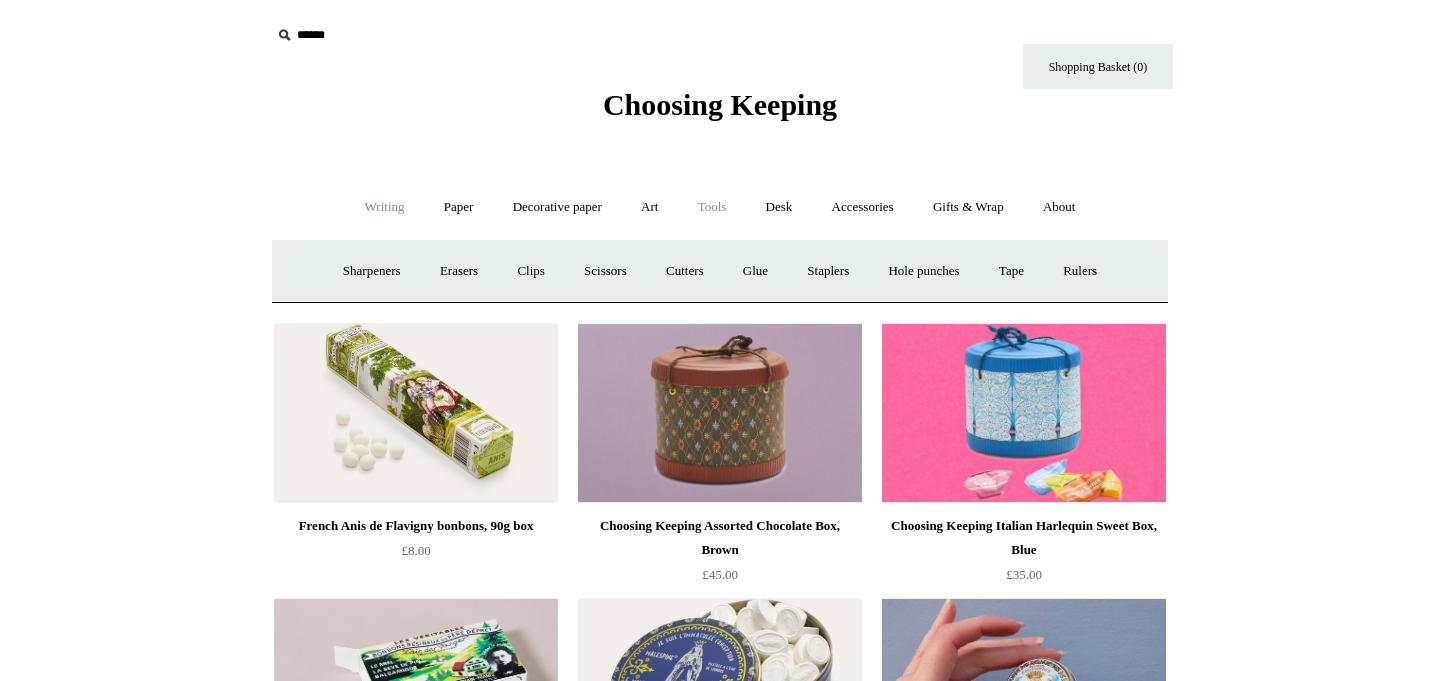 click on "Writing +" at bounding box center [385, 207] 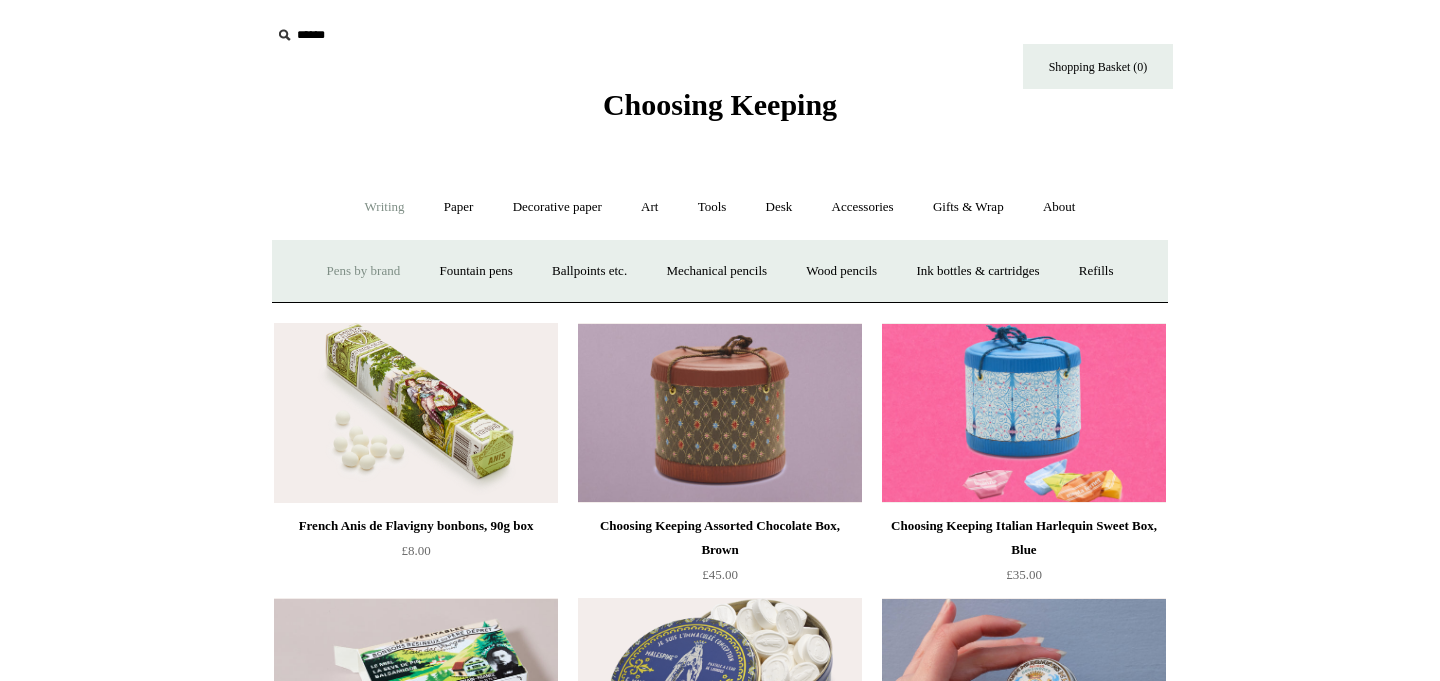 click on "Pens by brand +" at bounding box center [364, 271] 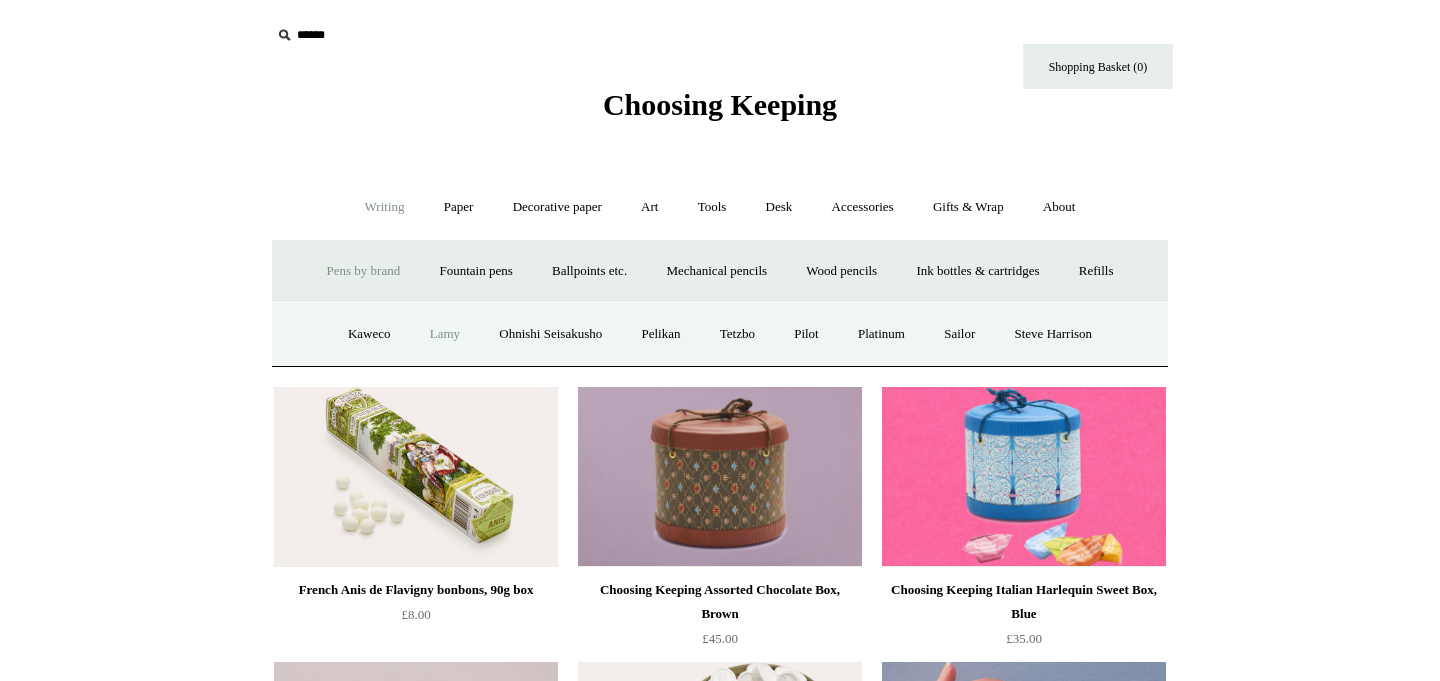 click on "Lamy" at bounding box center (445, 334) 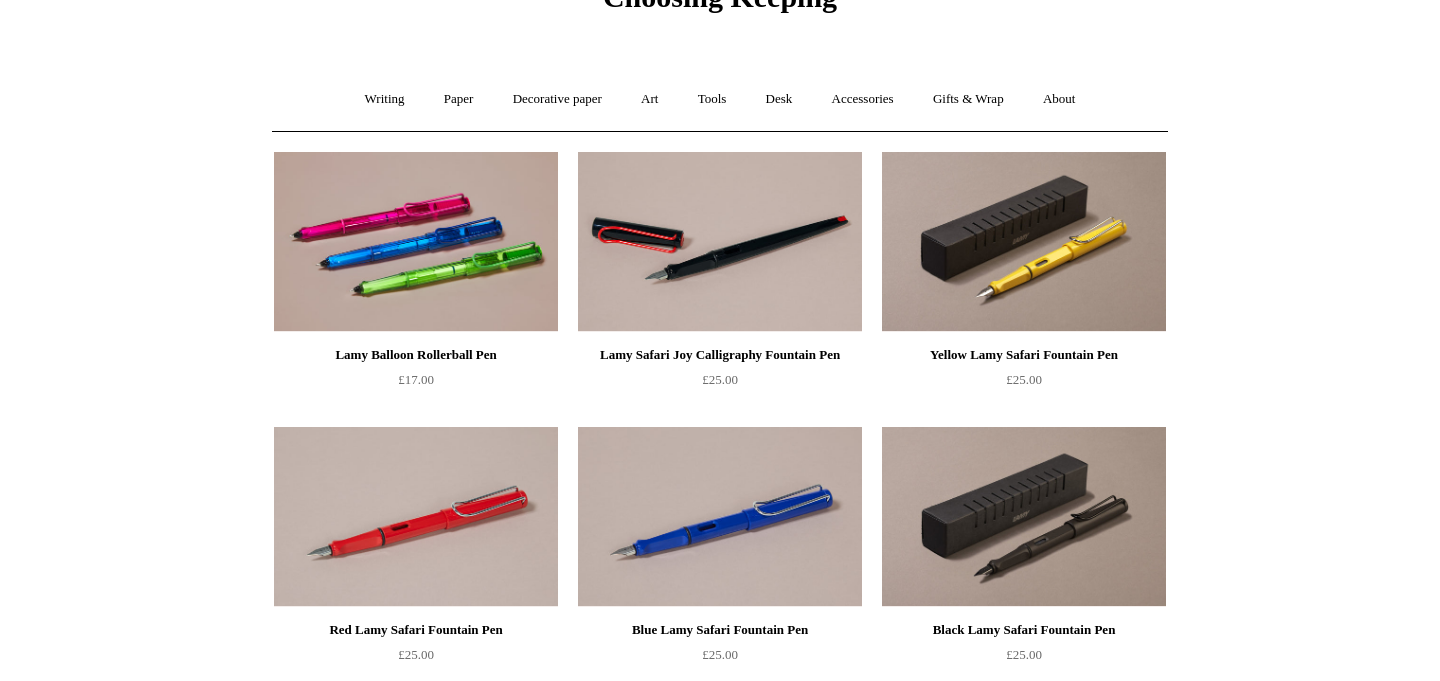scroll, scrollTop: 0, scrollLeft: 0, axis: both 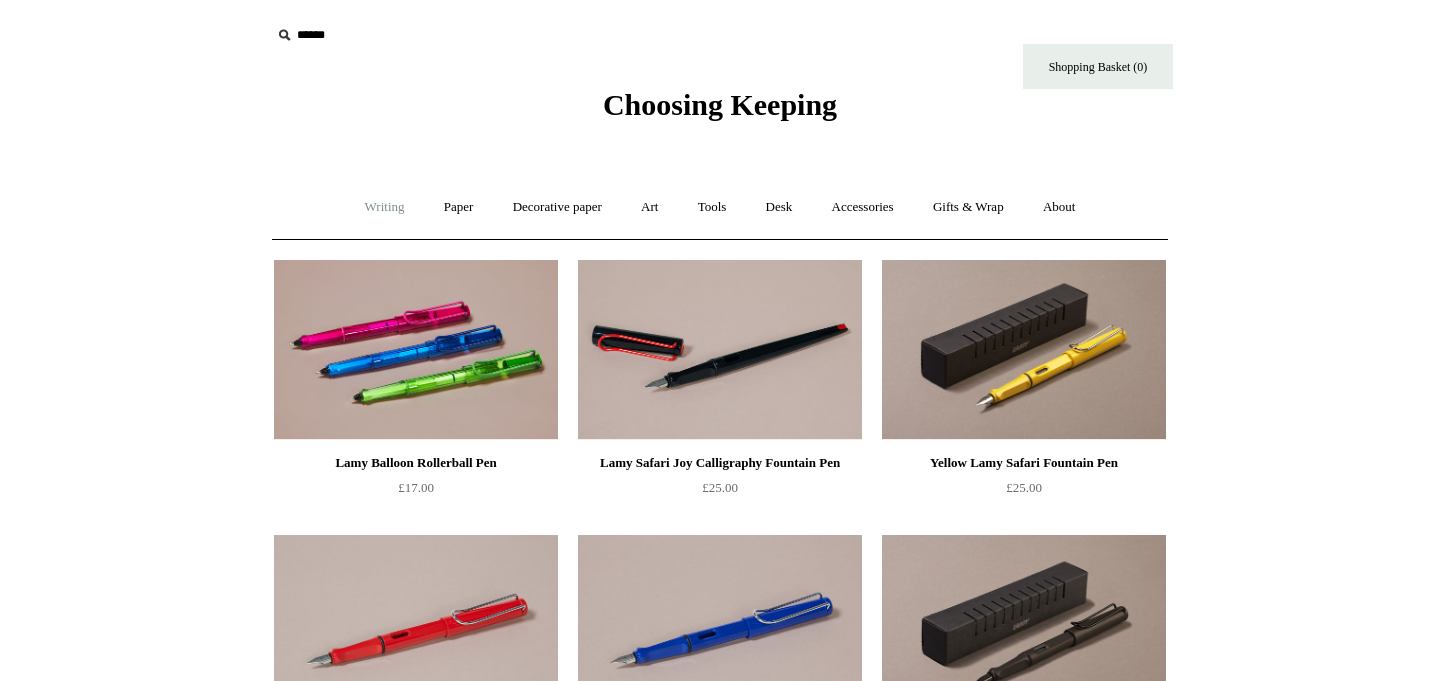 click on "Writing +" at bounding box center (385, 207) 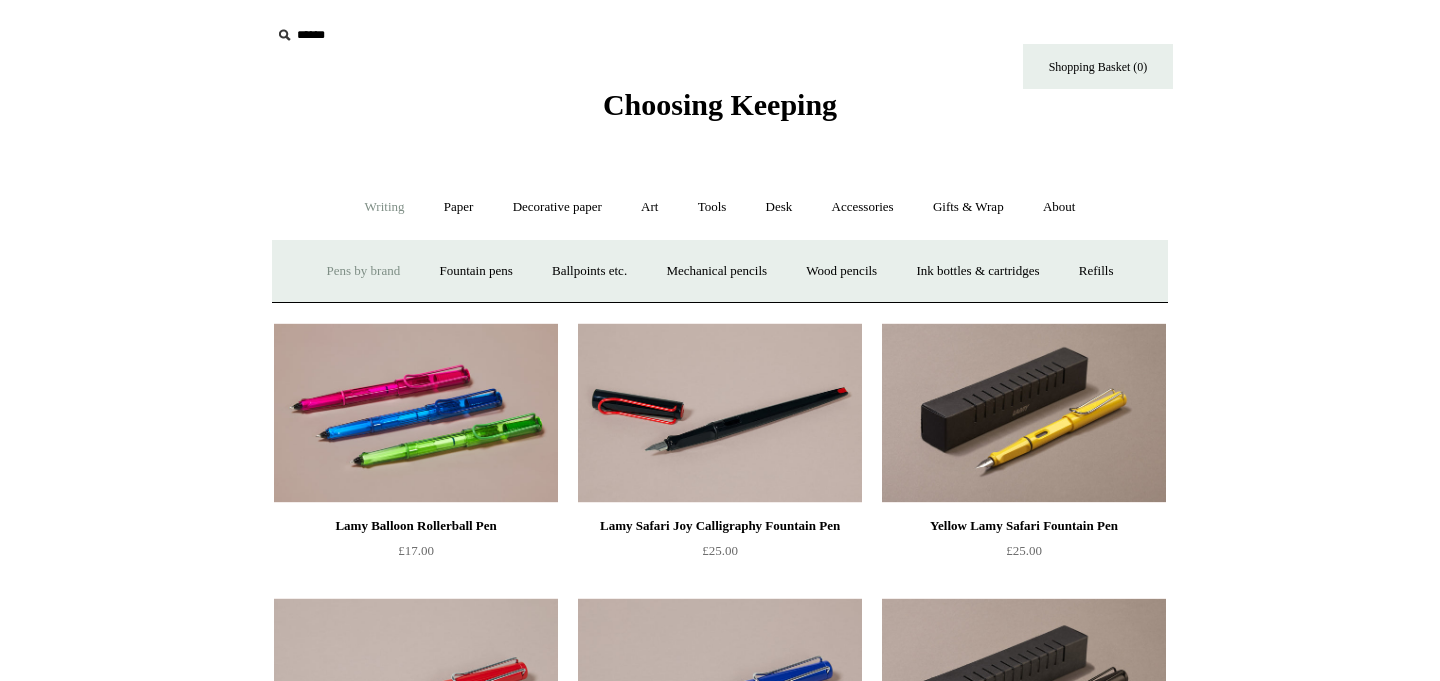 click on "Pens by brand +" at bounding box center [364, 271] 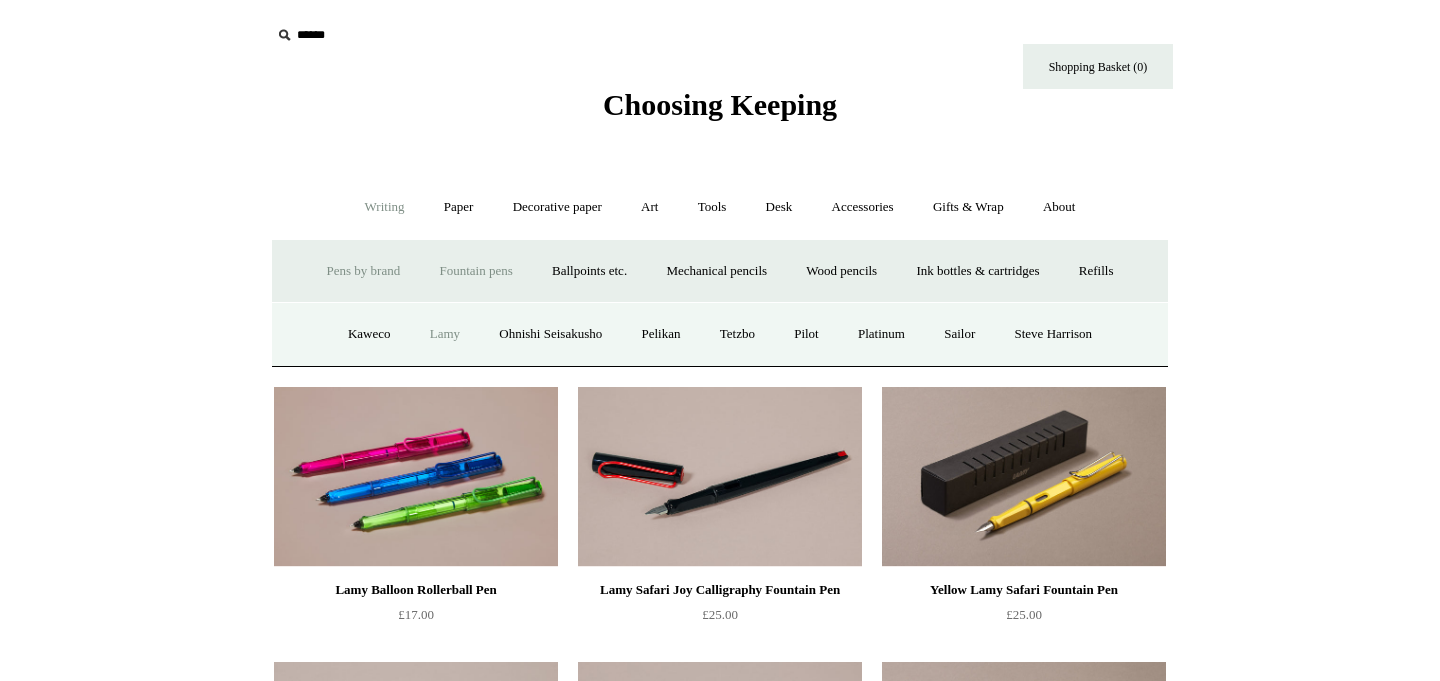 click on "Fountain pens +" at bounding box center (475, 271) 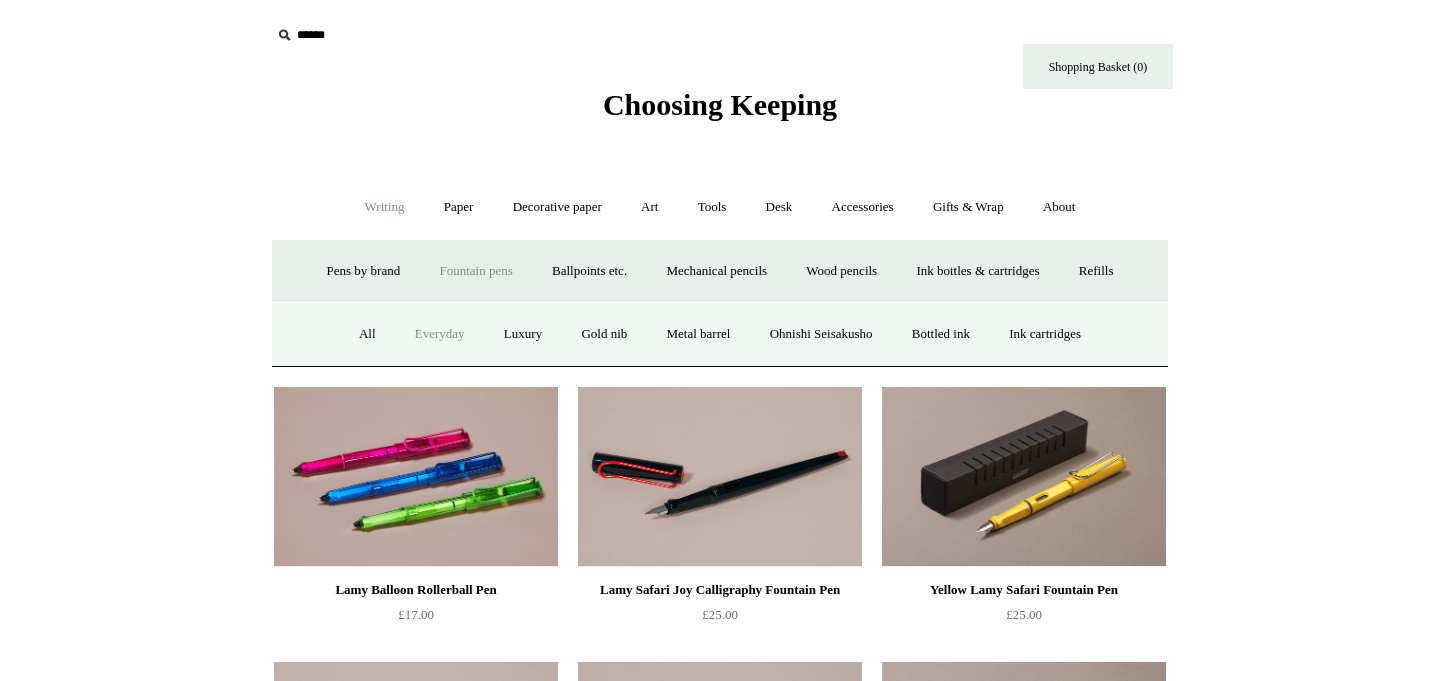click on "Everyday" at bounding box center (440, 334) 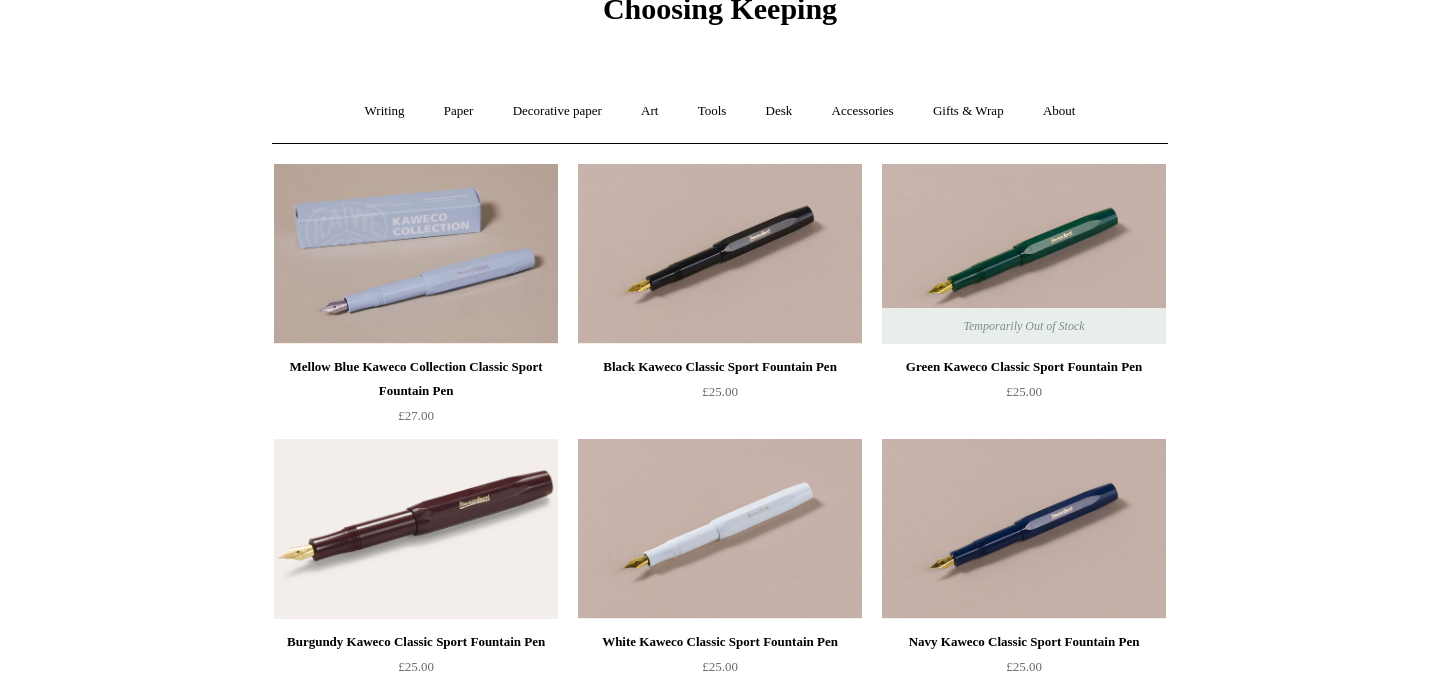 scroll, scrollTop: 0, scrollLeft: 0, axis: both 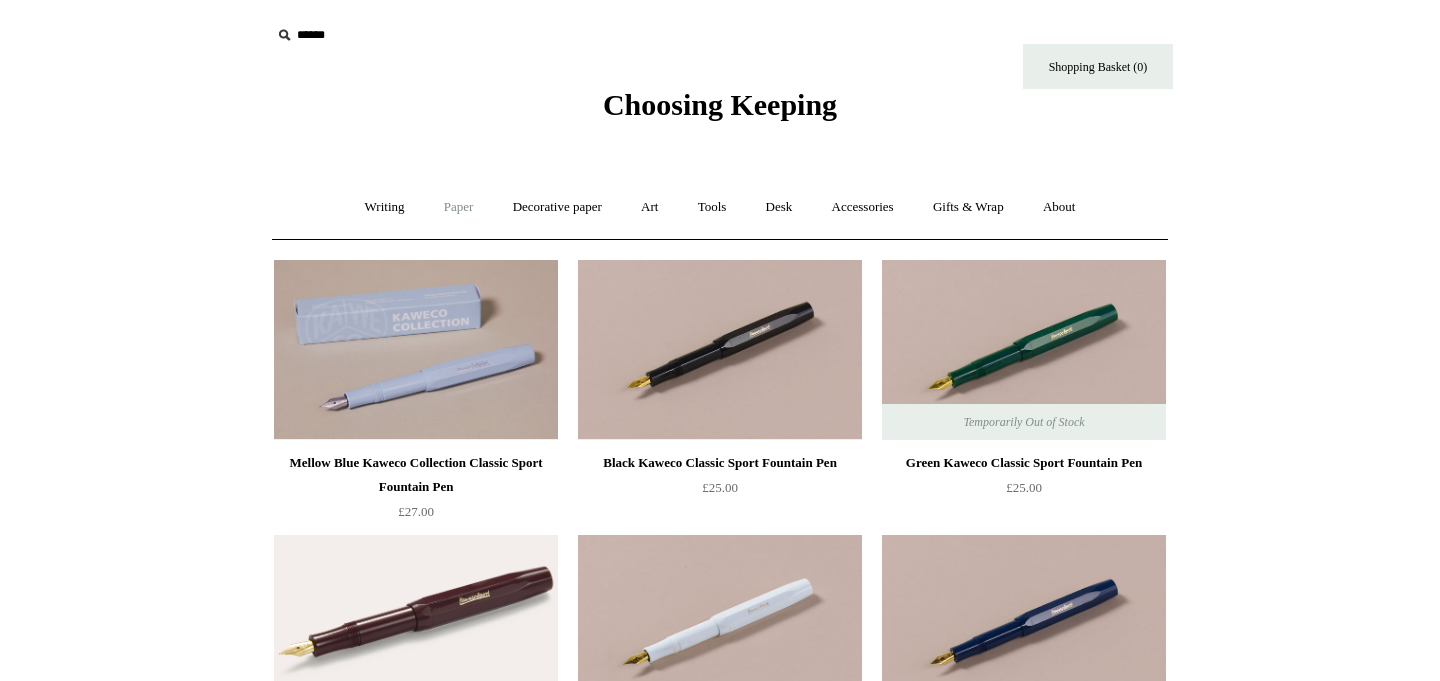 click on "Paper +" at bounding box center (459, 207) 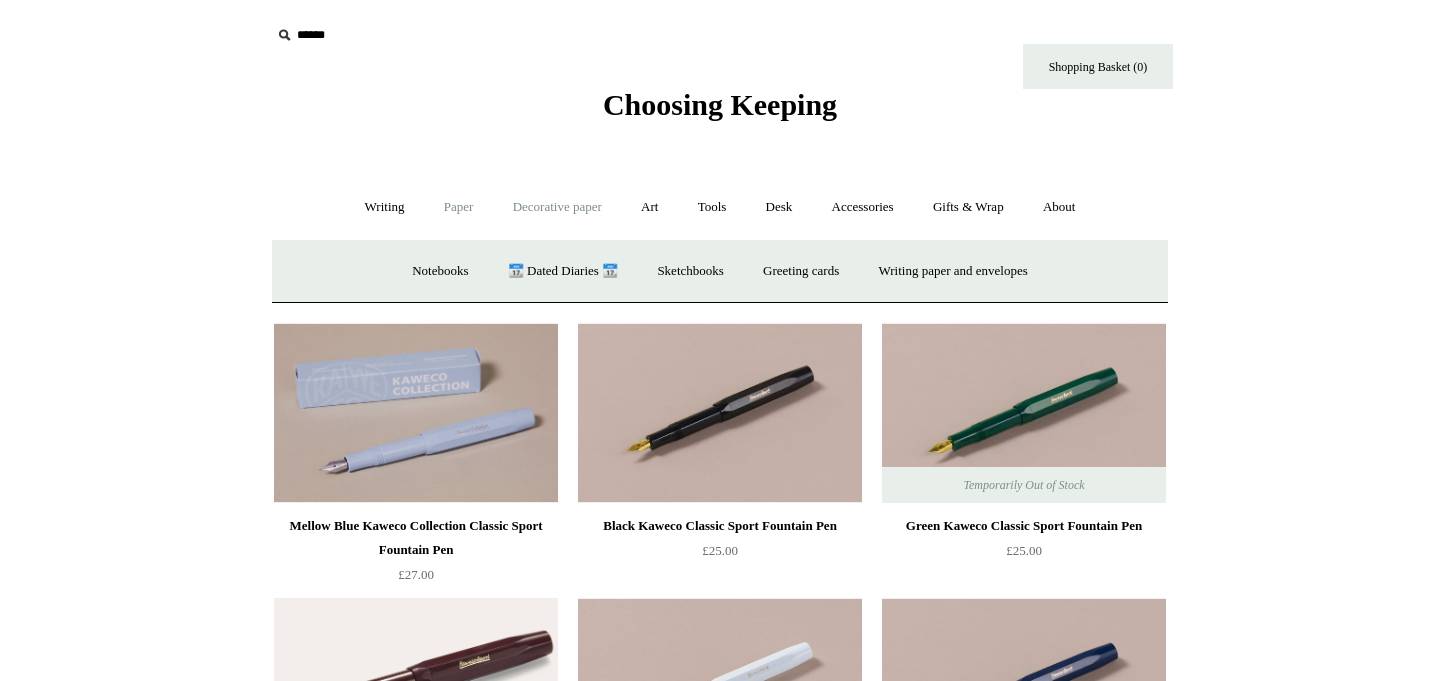click on "Decorative paper +" at bounding box center [557, 207] 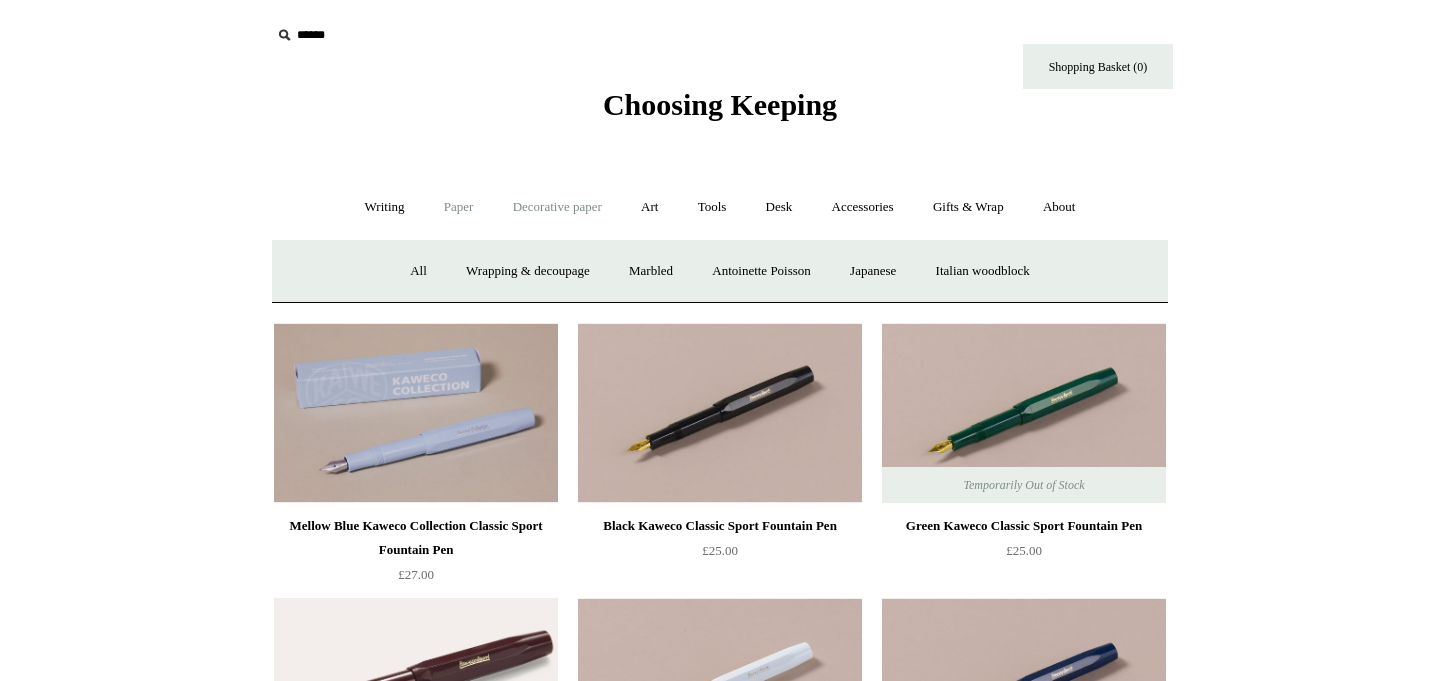 click on "Paper +" at bounding box center (459, 207) 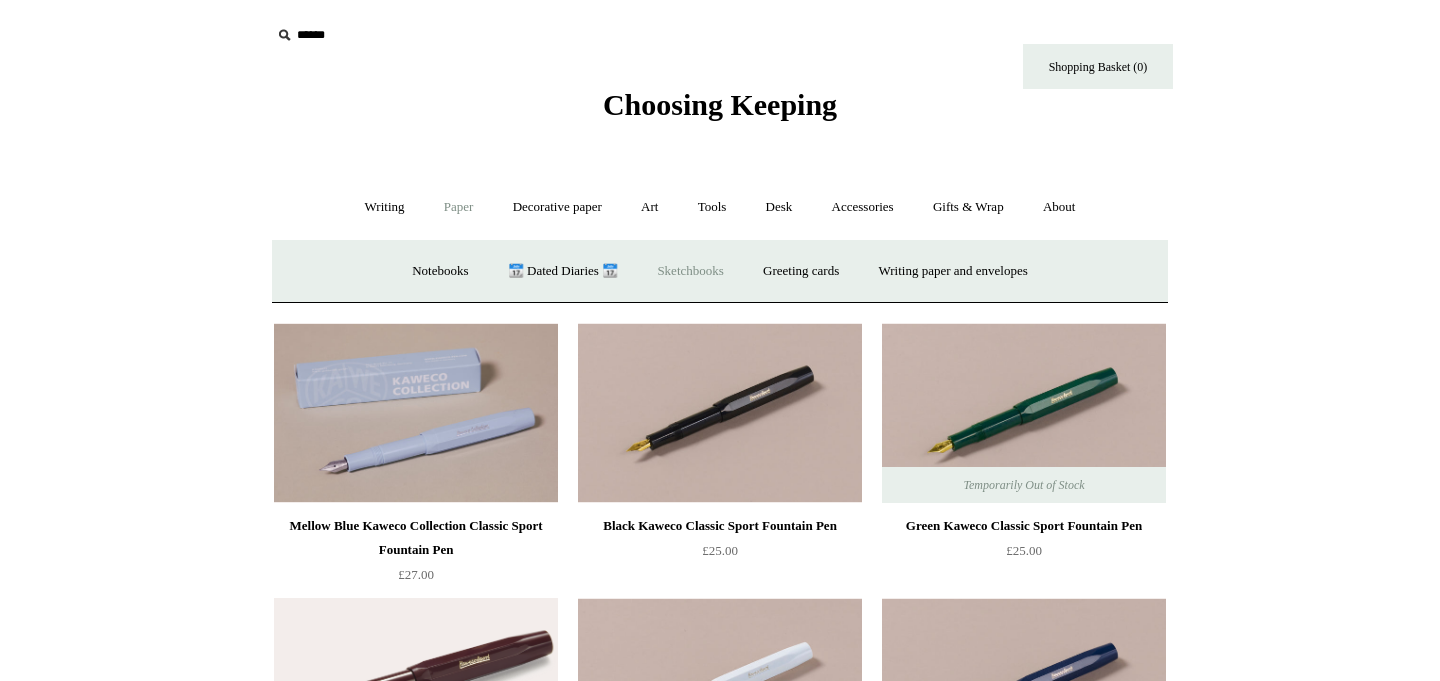click on "Sketchbooks +" at bounding box center [690, 271] 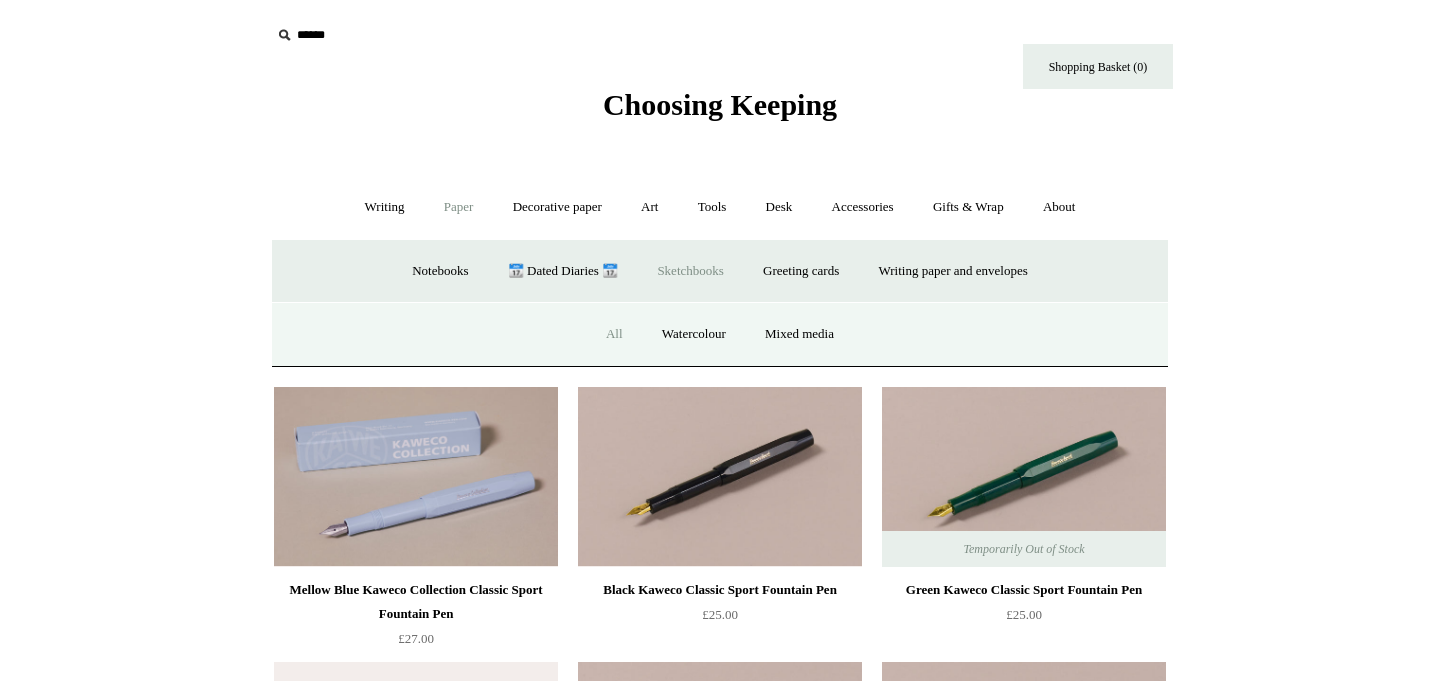 click on "All" at bounding box center (614, 334) 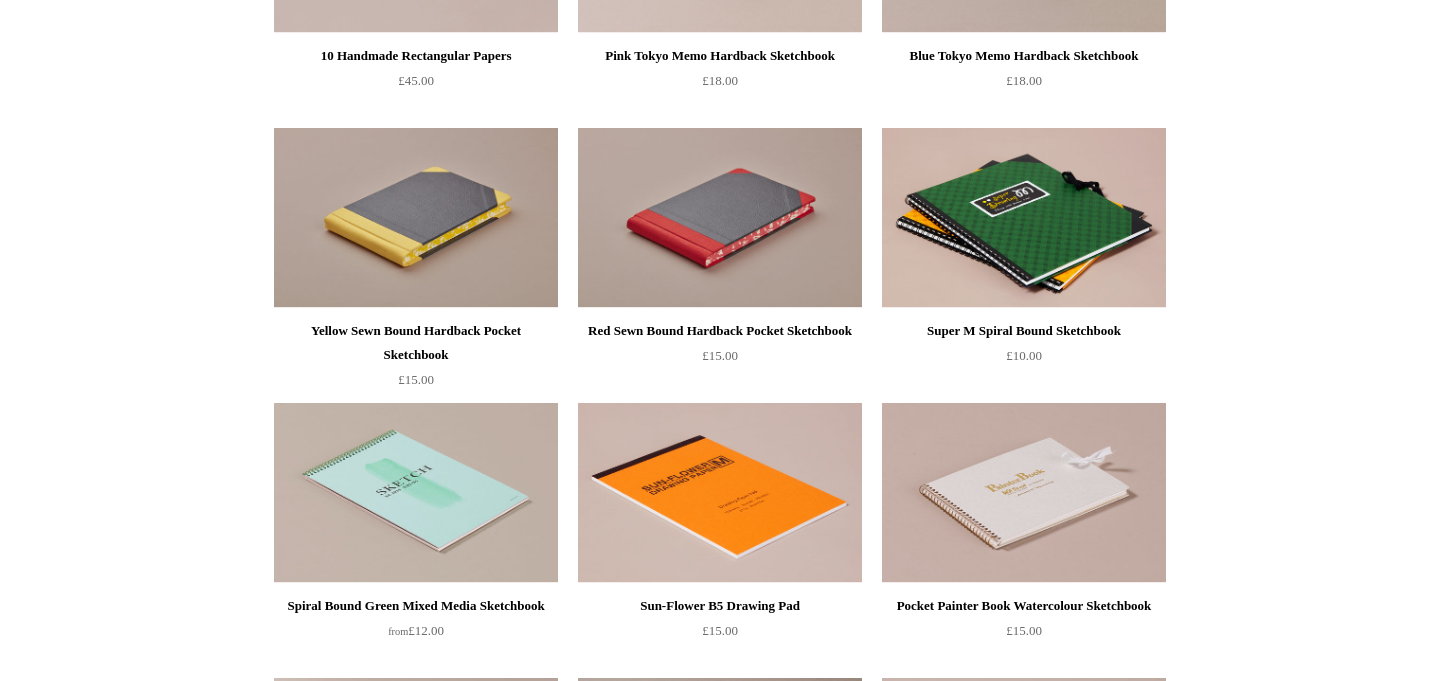 scroll, scrollTop: 0, scrollLeft: 0, axis: both 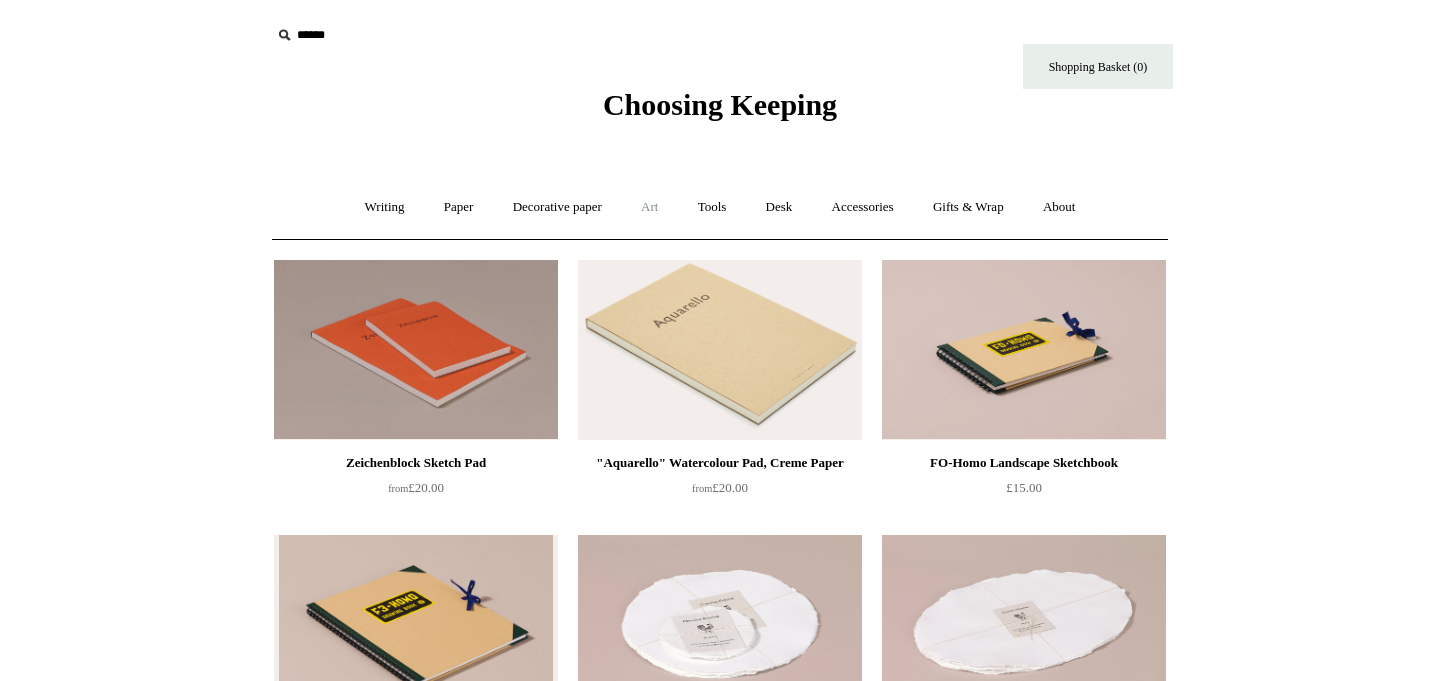 click on "Art +" at bounding box center (649, 207) 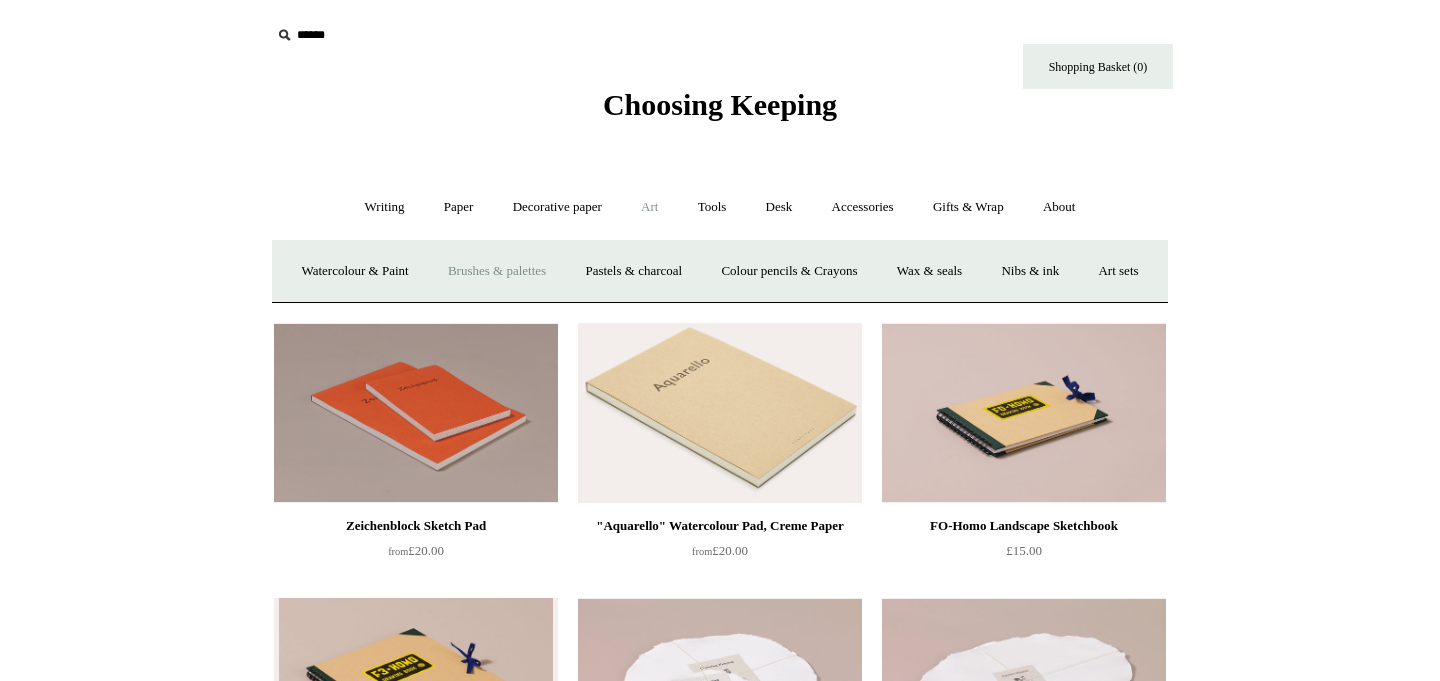 click on "Brushes & palettes" at bounding box center (497, 271) 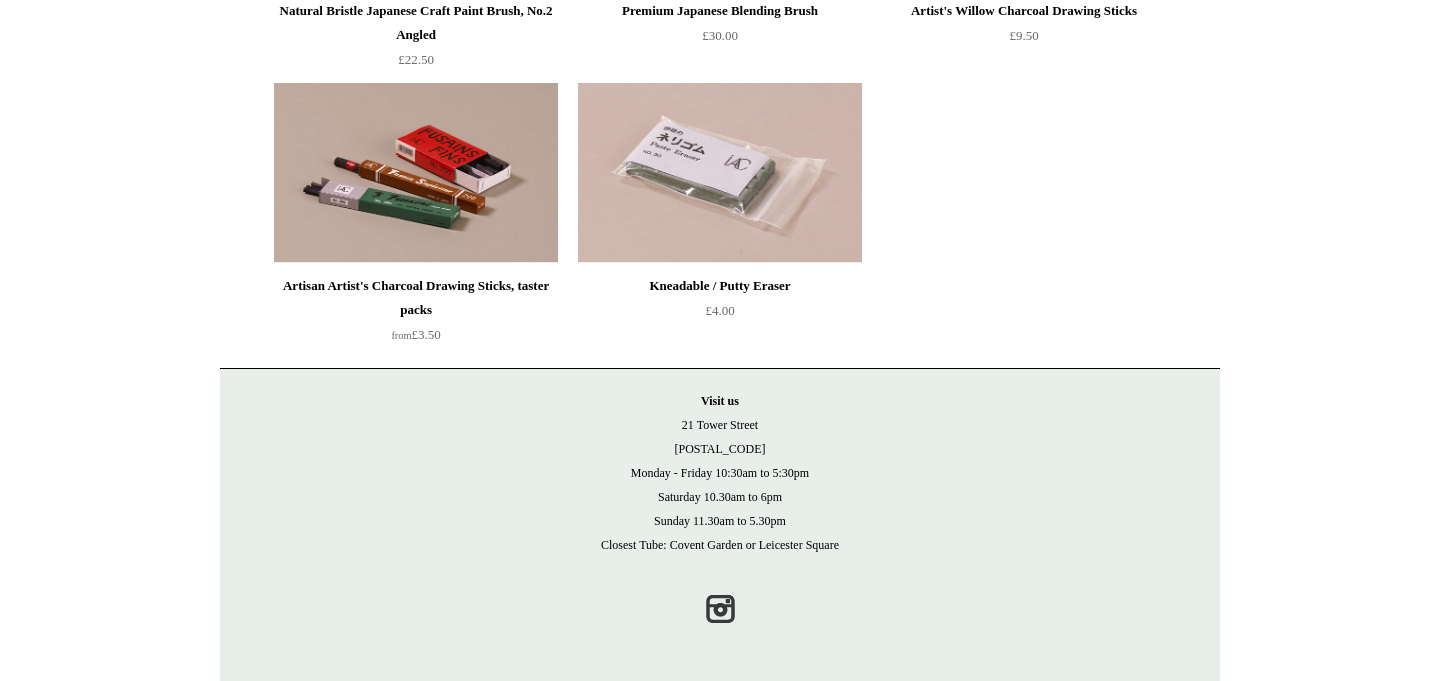 scroll, scrollTop: 0, scrollLeft: 0, axis: both 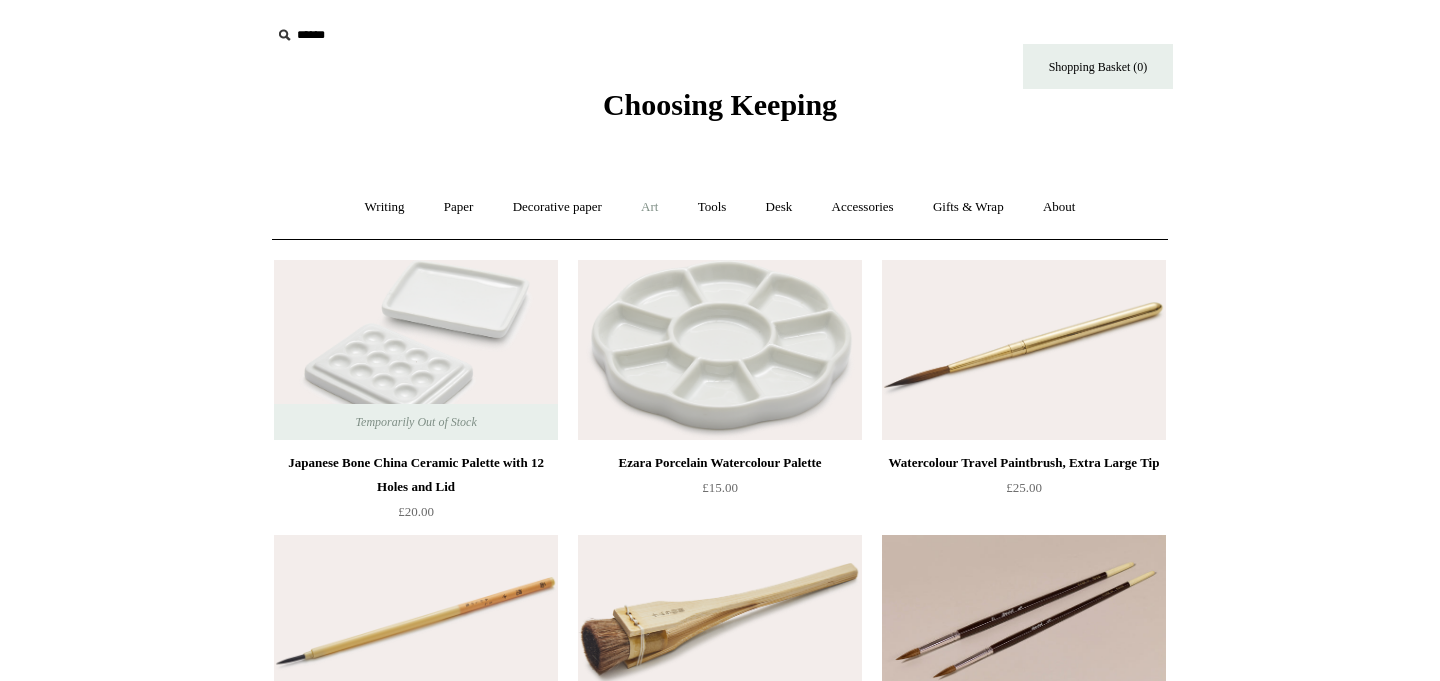 click on "Art +" at bounding box center [649, 207] 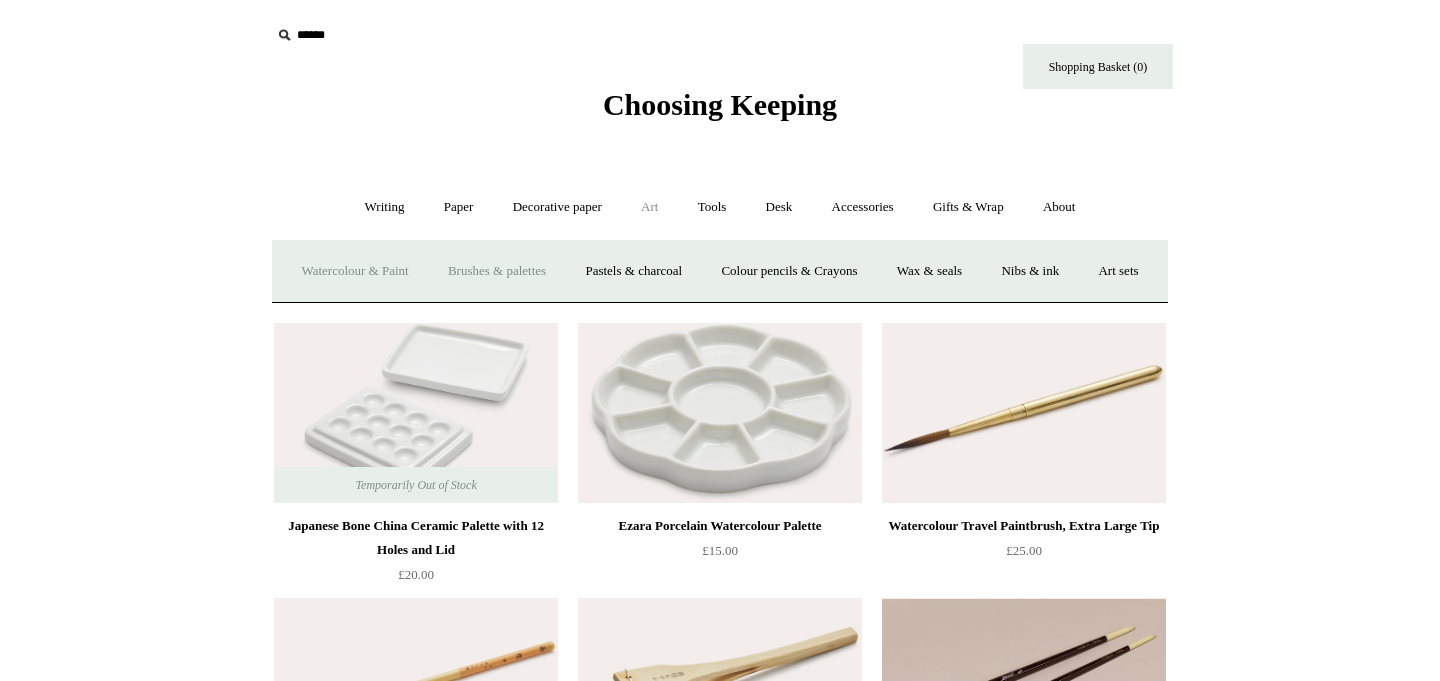 click on "Watercolour & Paint" at bounding box center [354, 271] 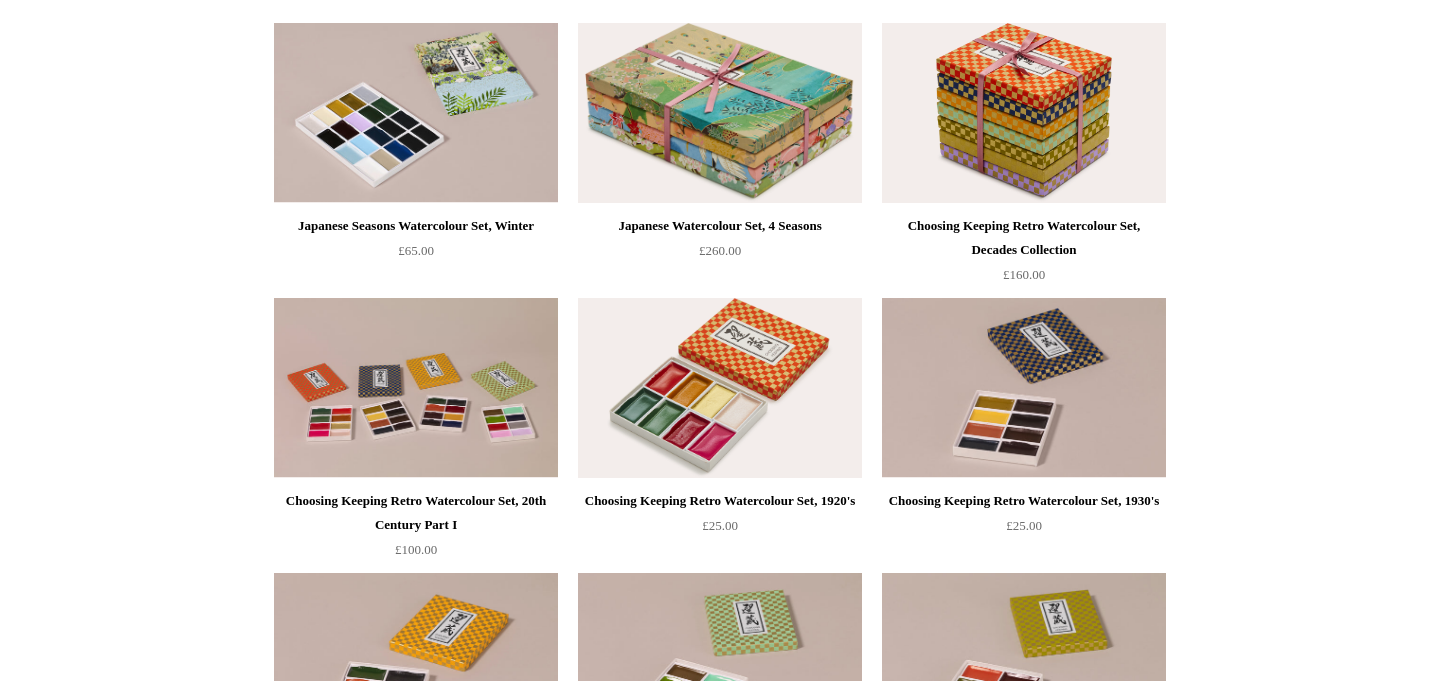 scroll, scrollTop: 0, scrollLeft: 0, axis: both 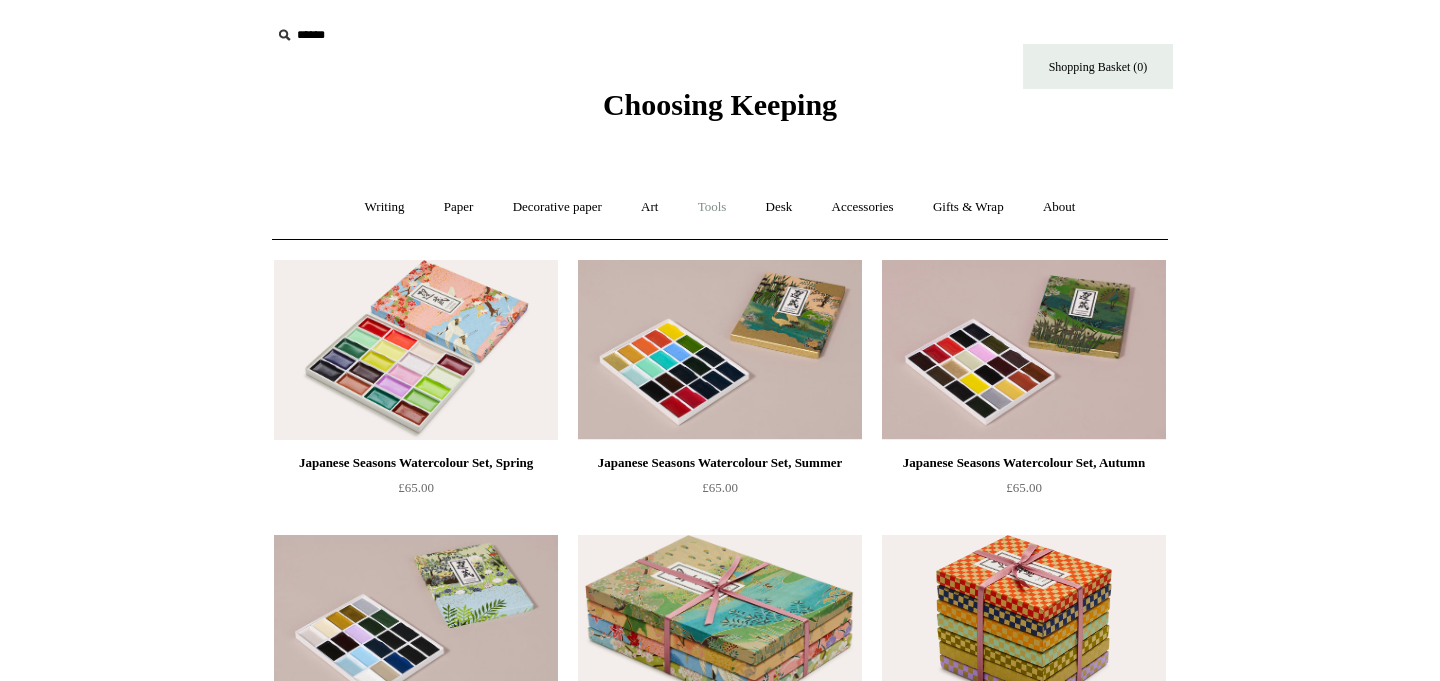 click on "Tools +" at bounding box center [712, 207] 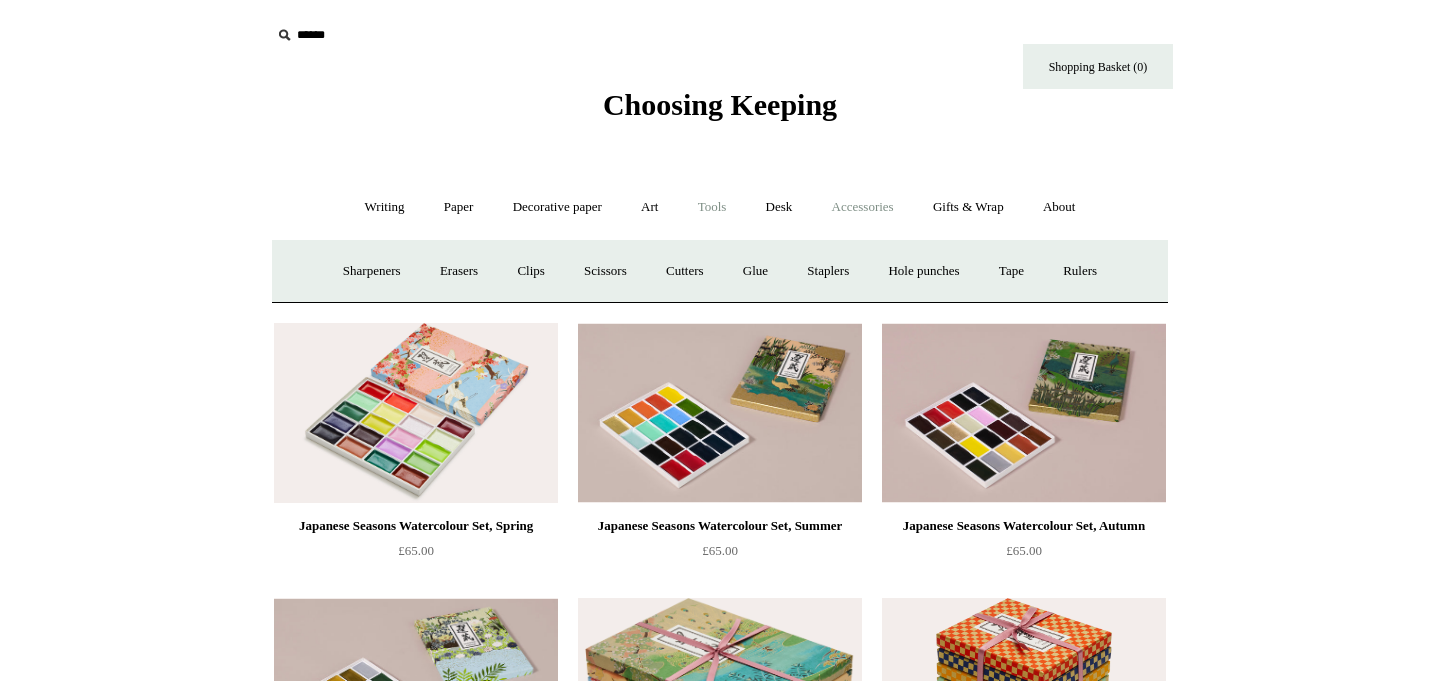 click on "Accessories +" at bounding box center (863, 207) 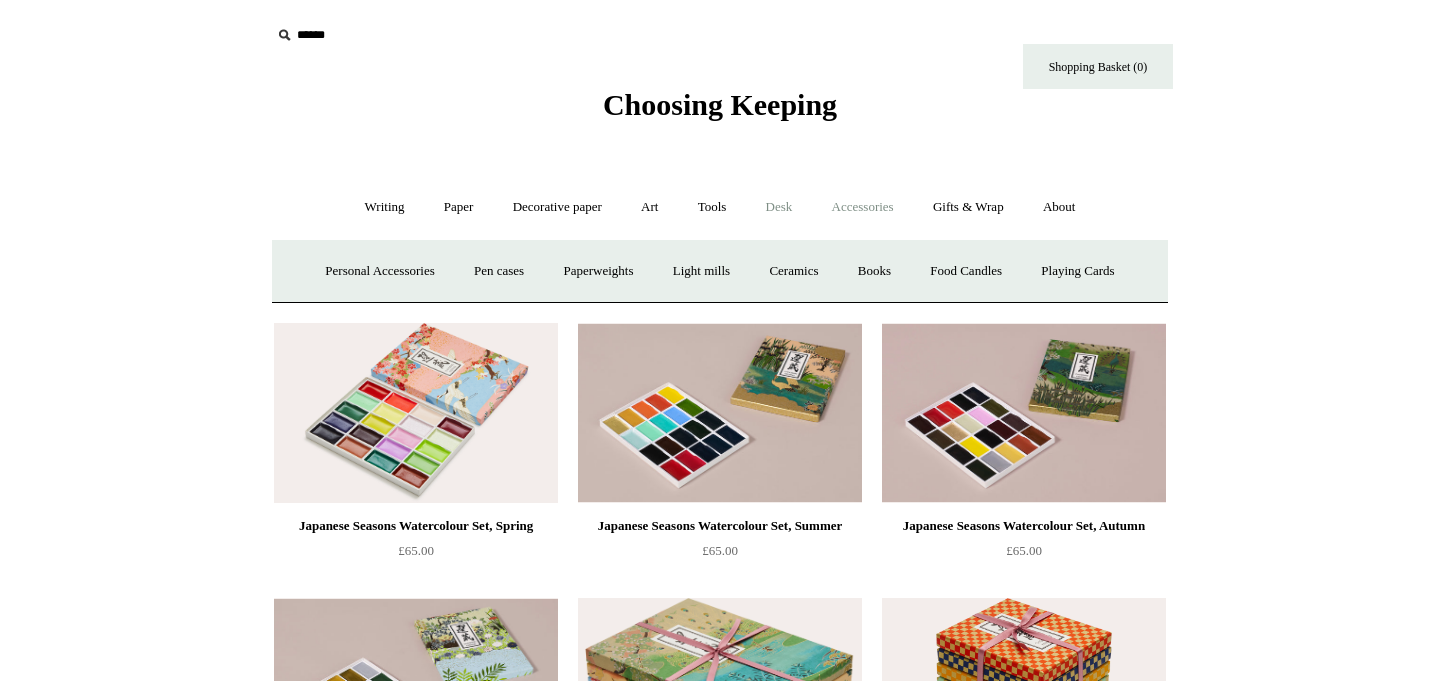 click on "Desk +" at bounding box center [779, 207] 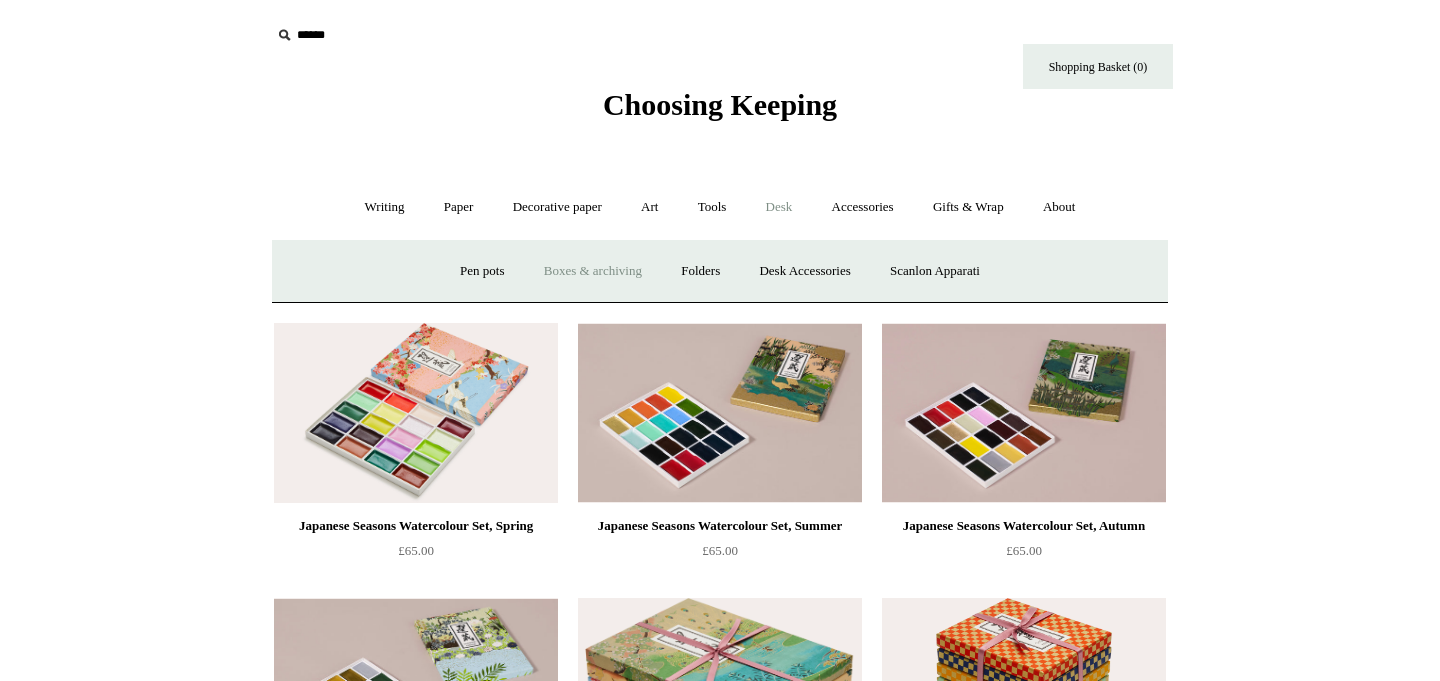 click on "Boxes & archiving" at bounding box center [593, 271] 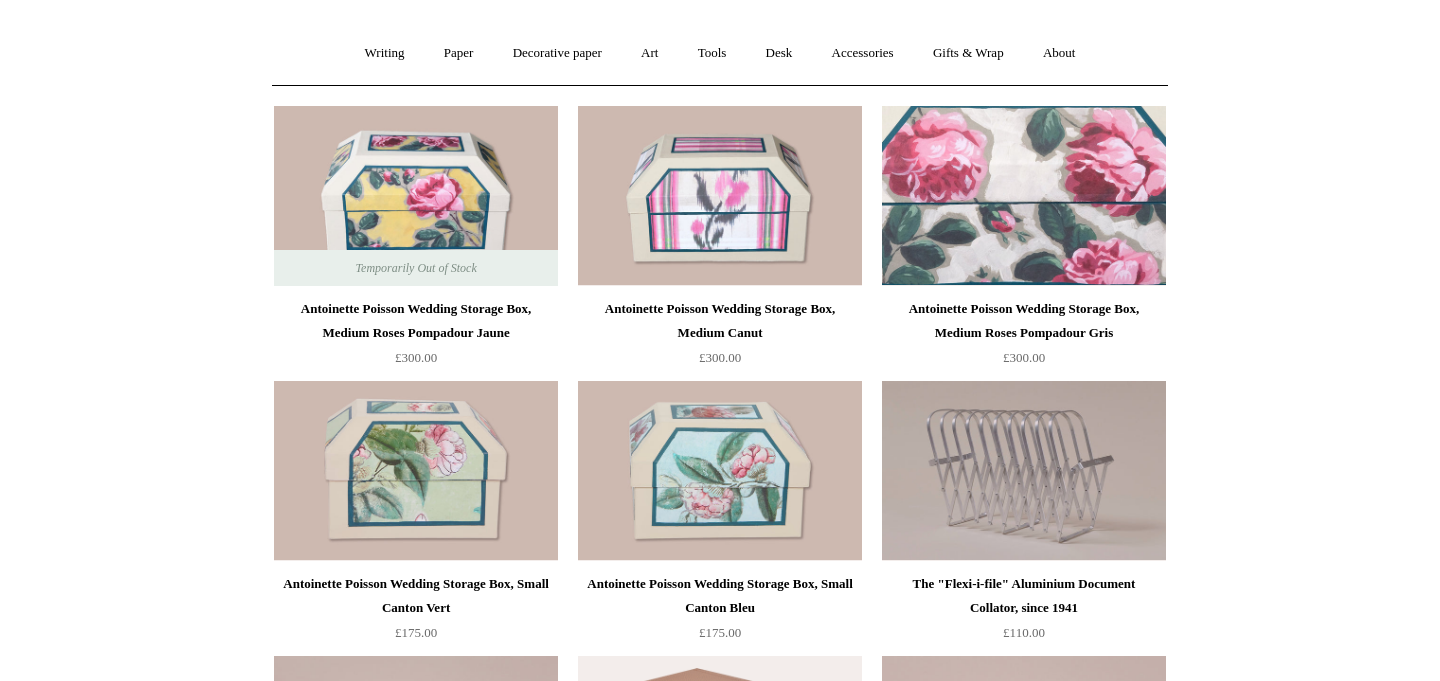 scroll, scrollTop: 0, scrollLeft: 0, axis: both 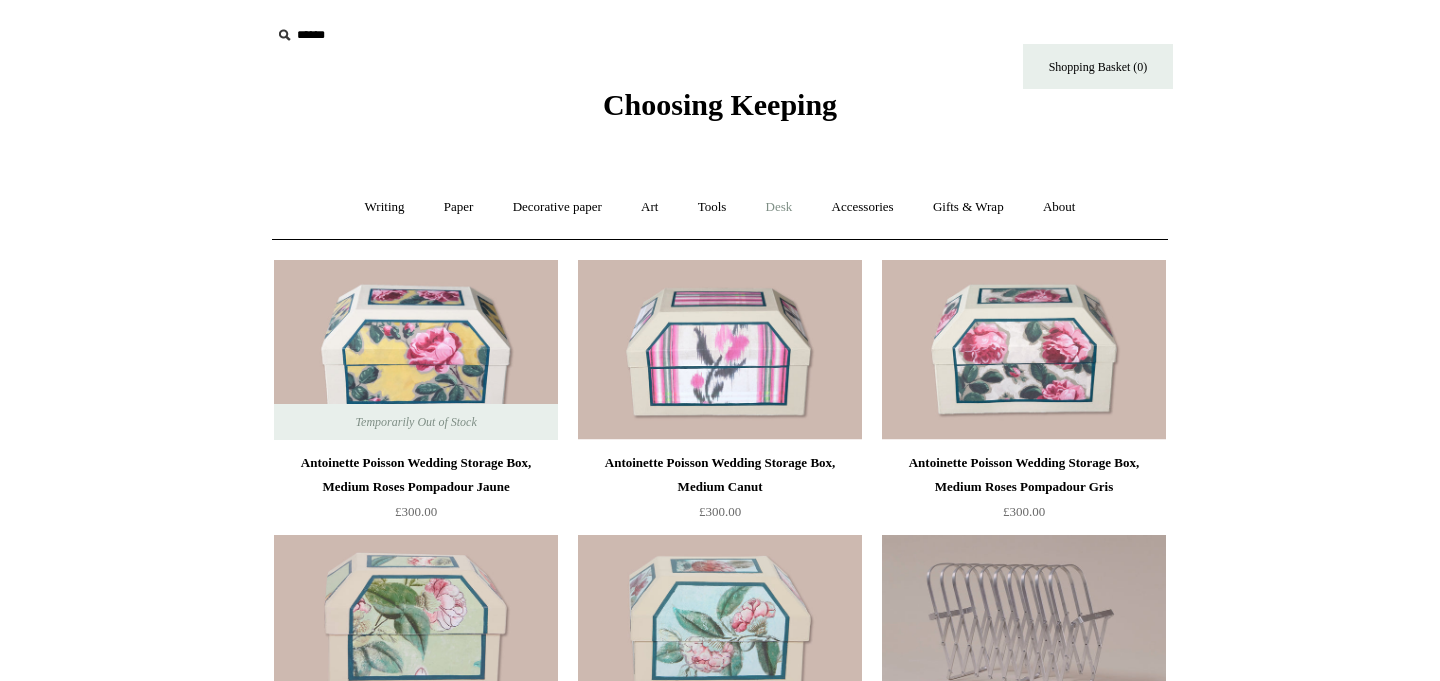 click on "Desk +" at bounding box center (779, 207) 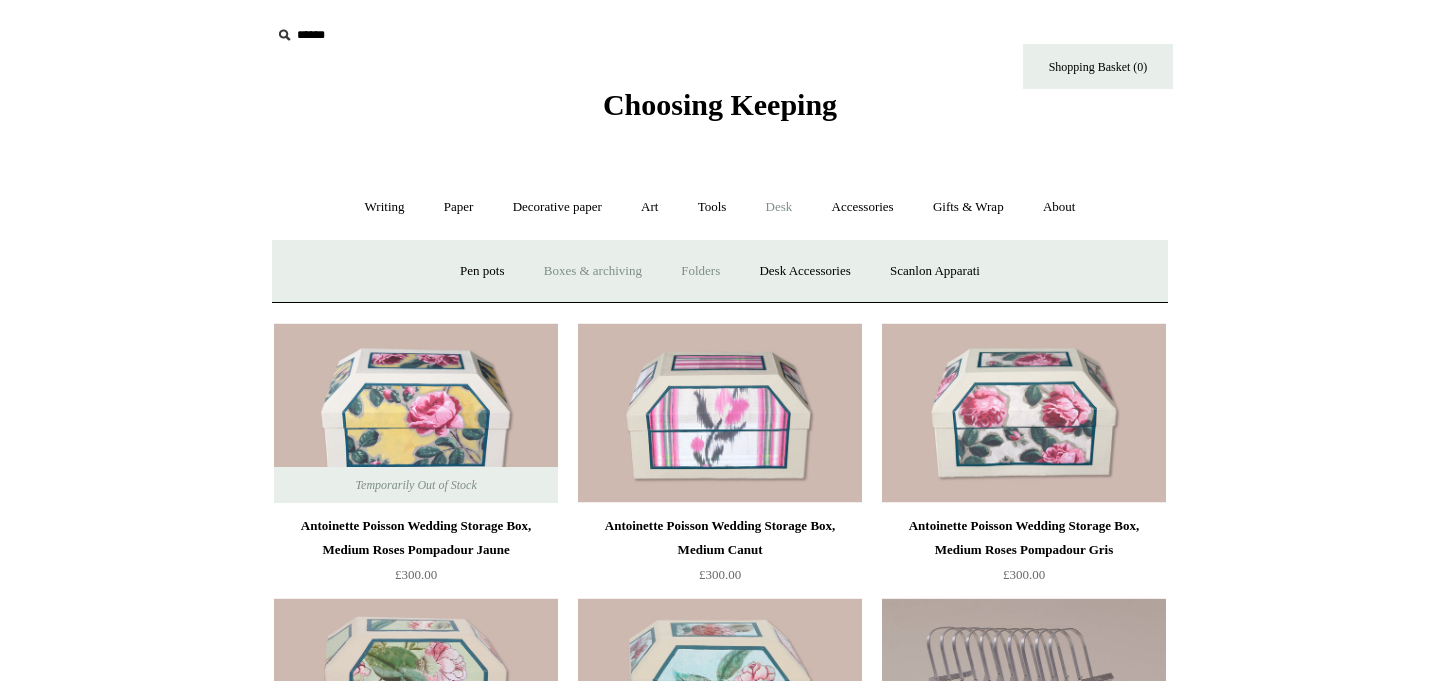 click on "Folders" at bounding box center [700, 271] 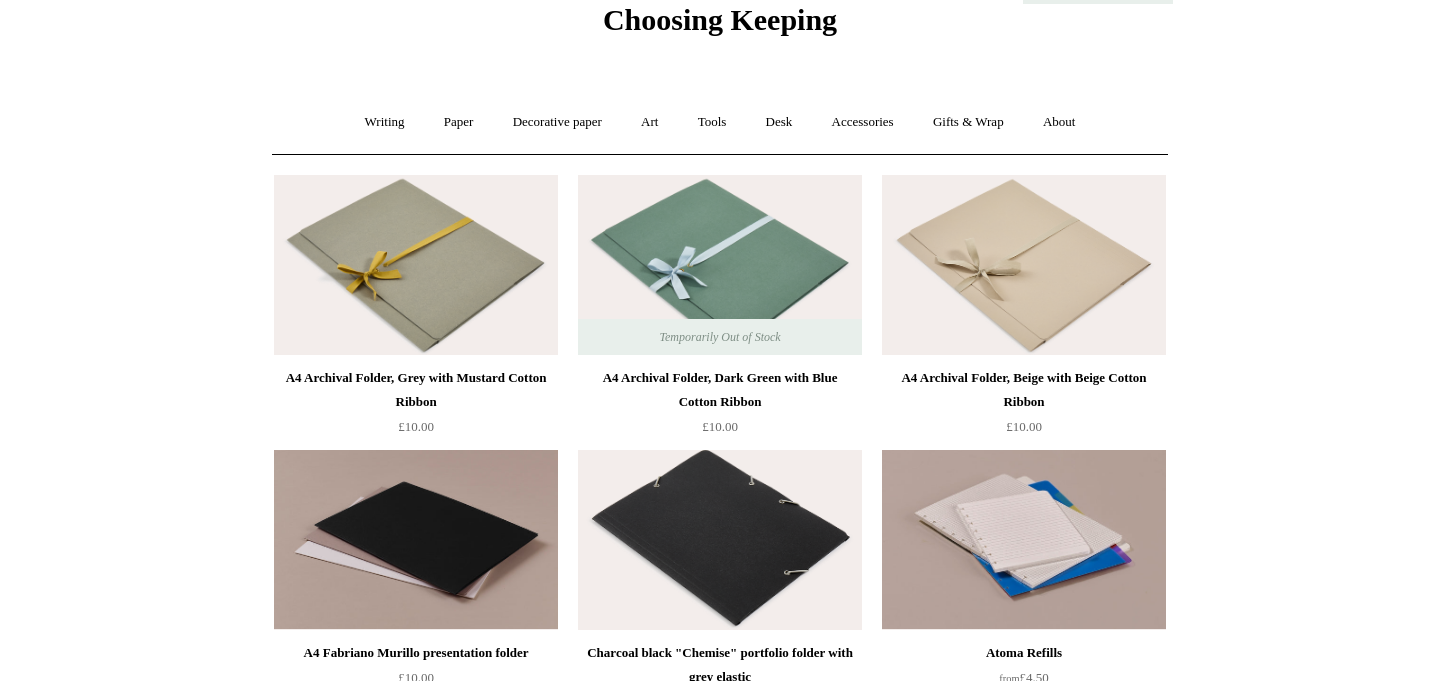 scroll, scrollTop: 0, scrollLeft: 0, axis: both 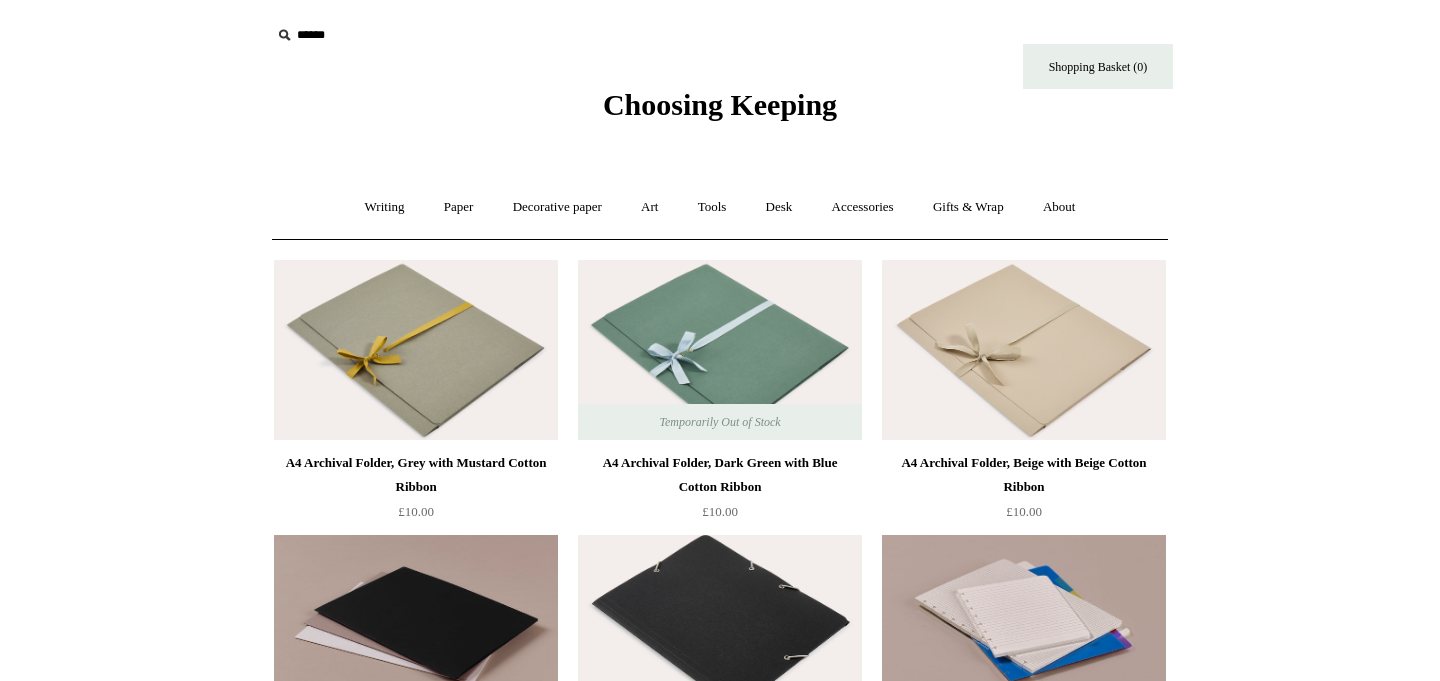 click on "Choosing Keeping" at bounding box center (720, 104) 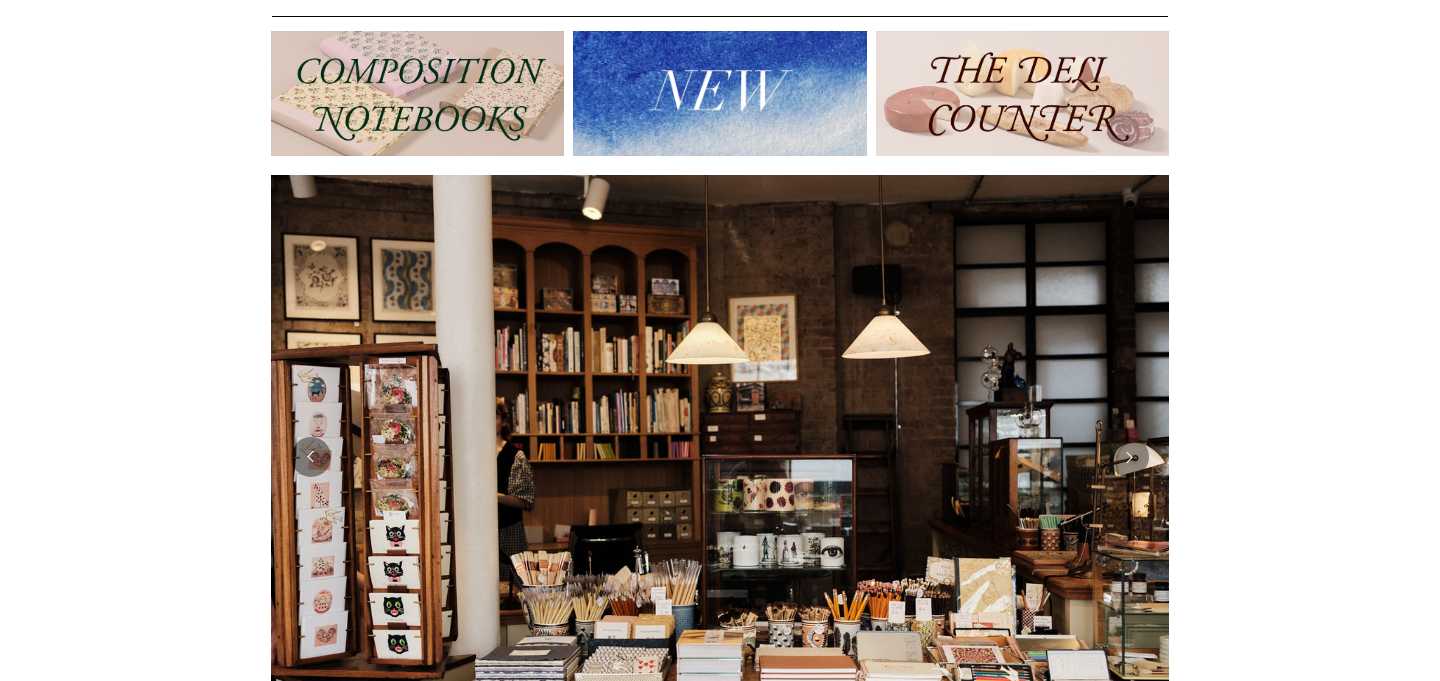 scroll, scrollTop: 225, scrollLeft: 0, axis: vertical 